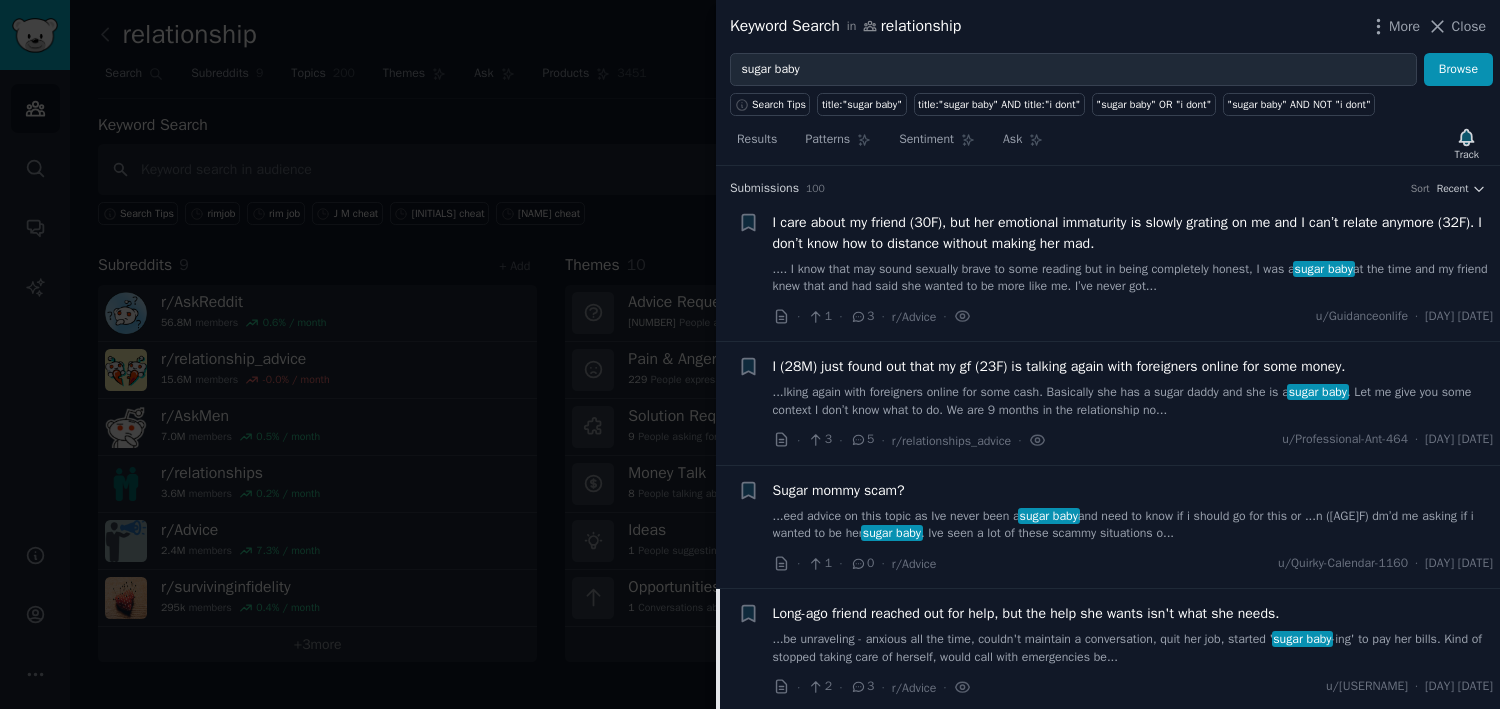 scroll, scrollTop: 0, scrollLeft: 0, axis: both 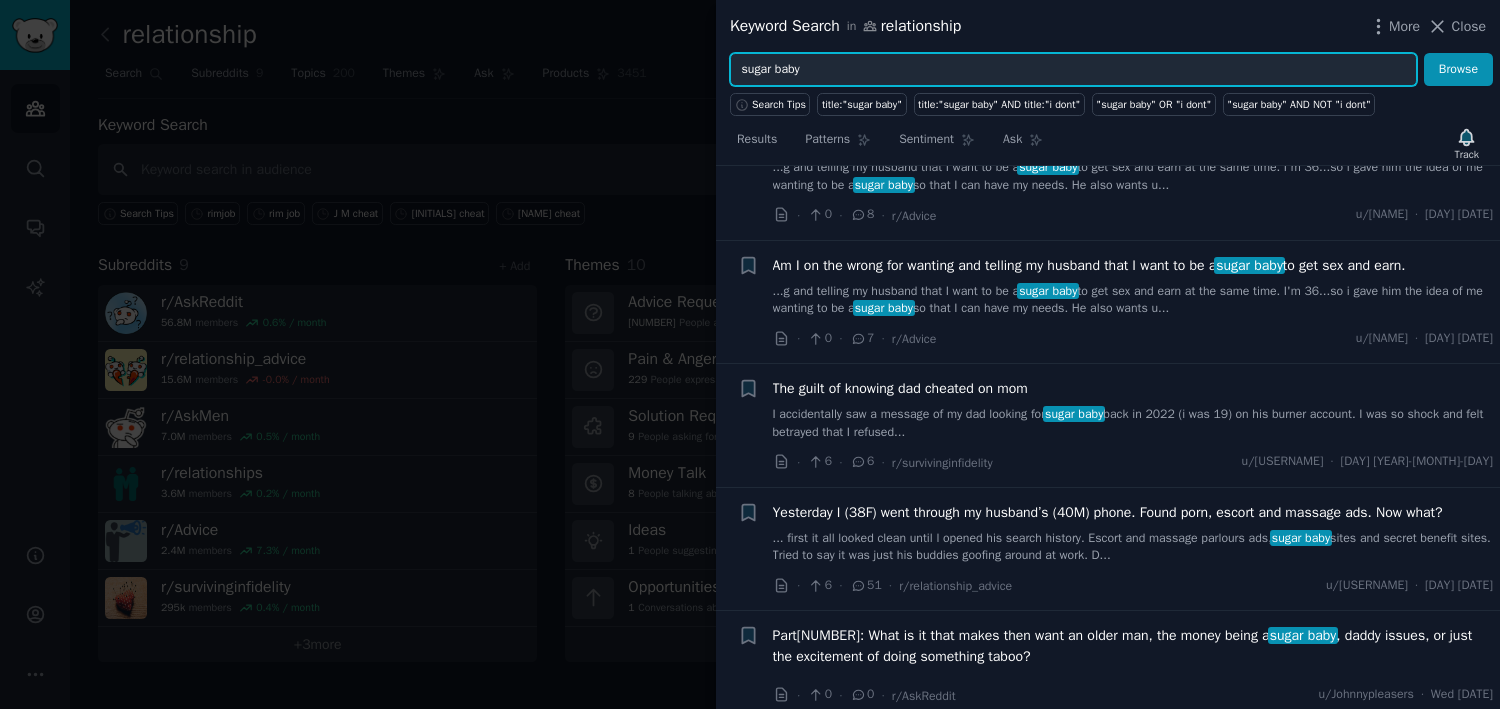 drag, startPoint x: 861, startPoint y: 74, endPoint x: 727, endPoint y: 69, distance: 134.09325 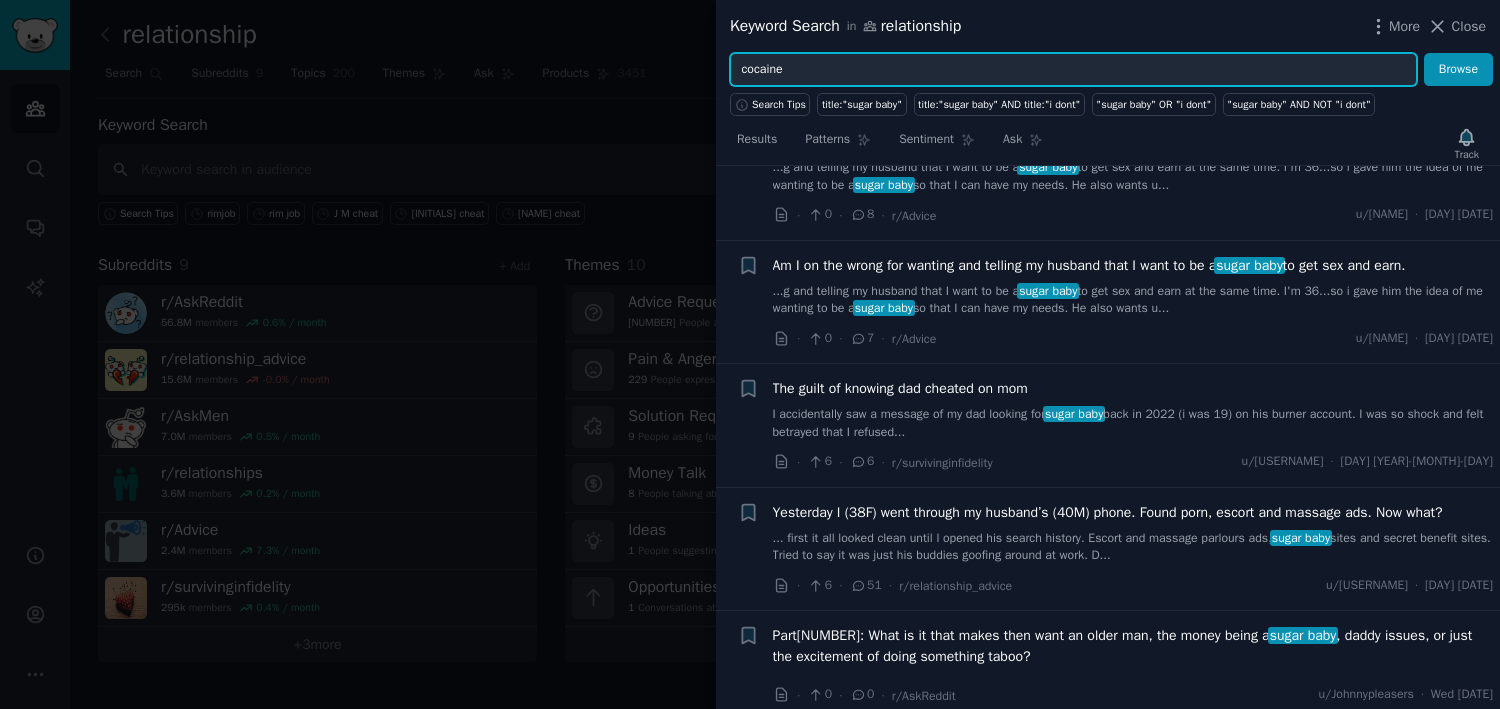 click on "Browse" at bounding box center (1458, 70) 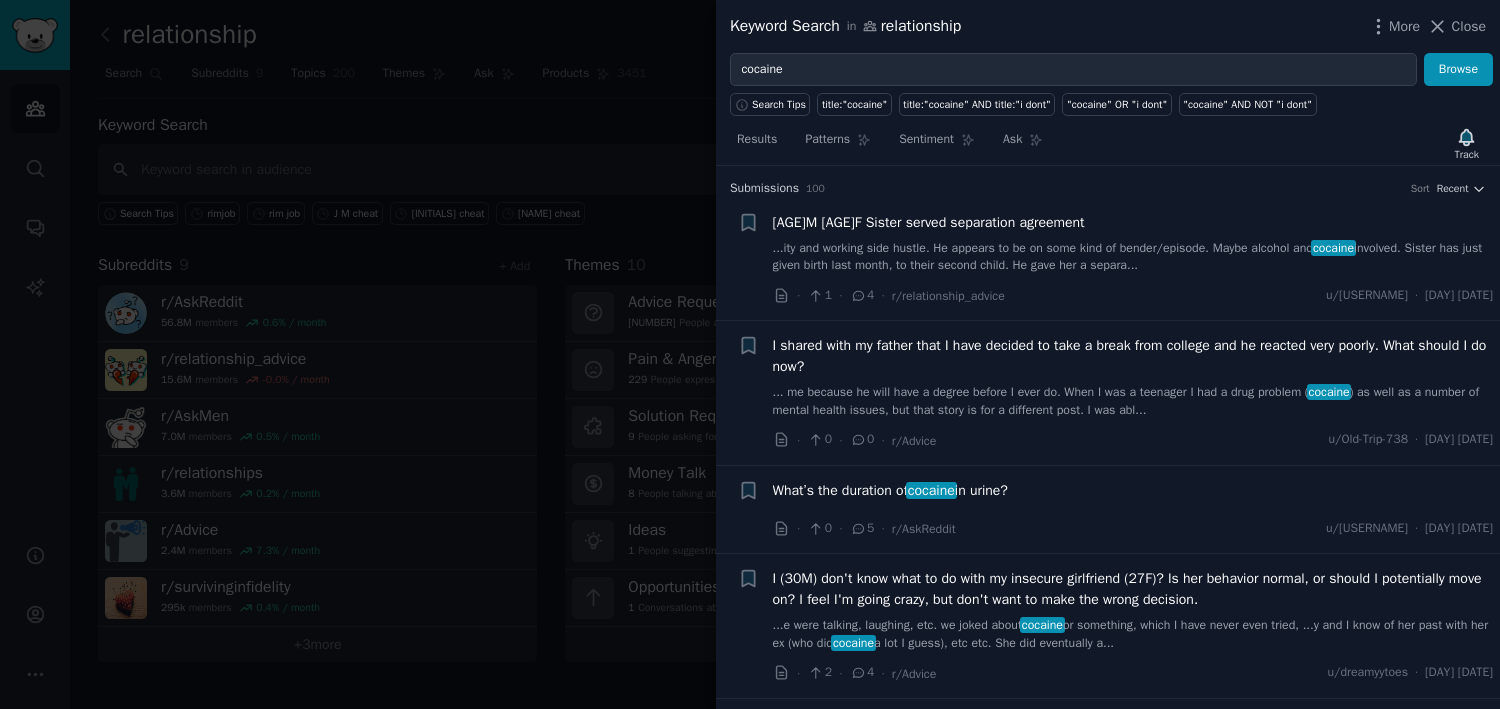 click on "What’s the duration of cocaine in urine?" at bounding box center [890, 490] 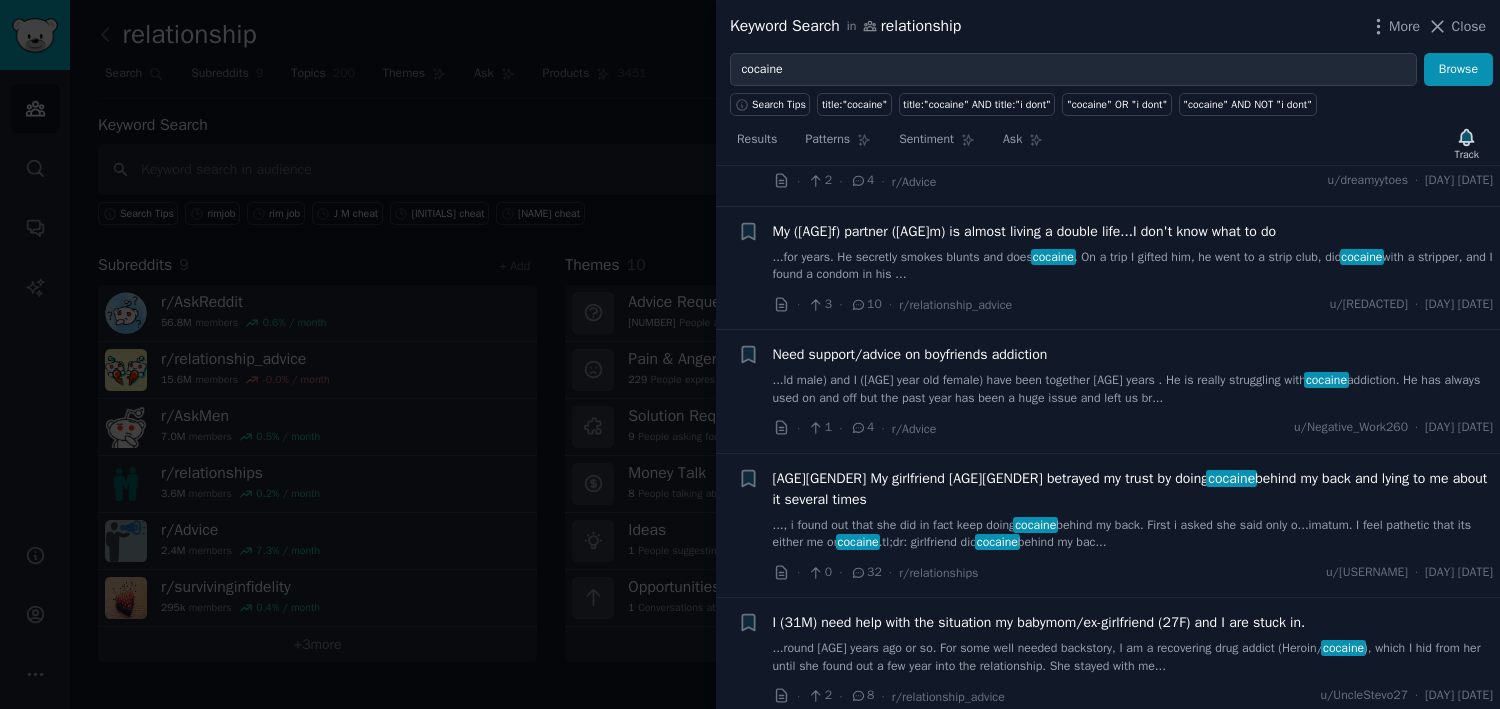 scroll, scrollTop: 794, scrollLeft: 0, axis: vertical 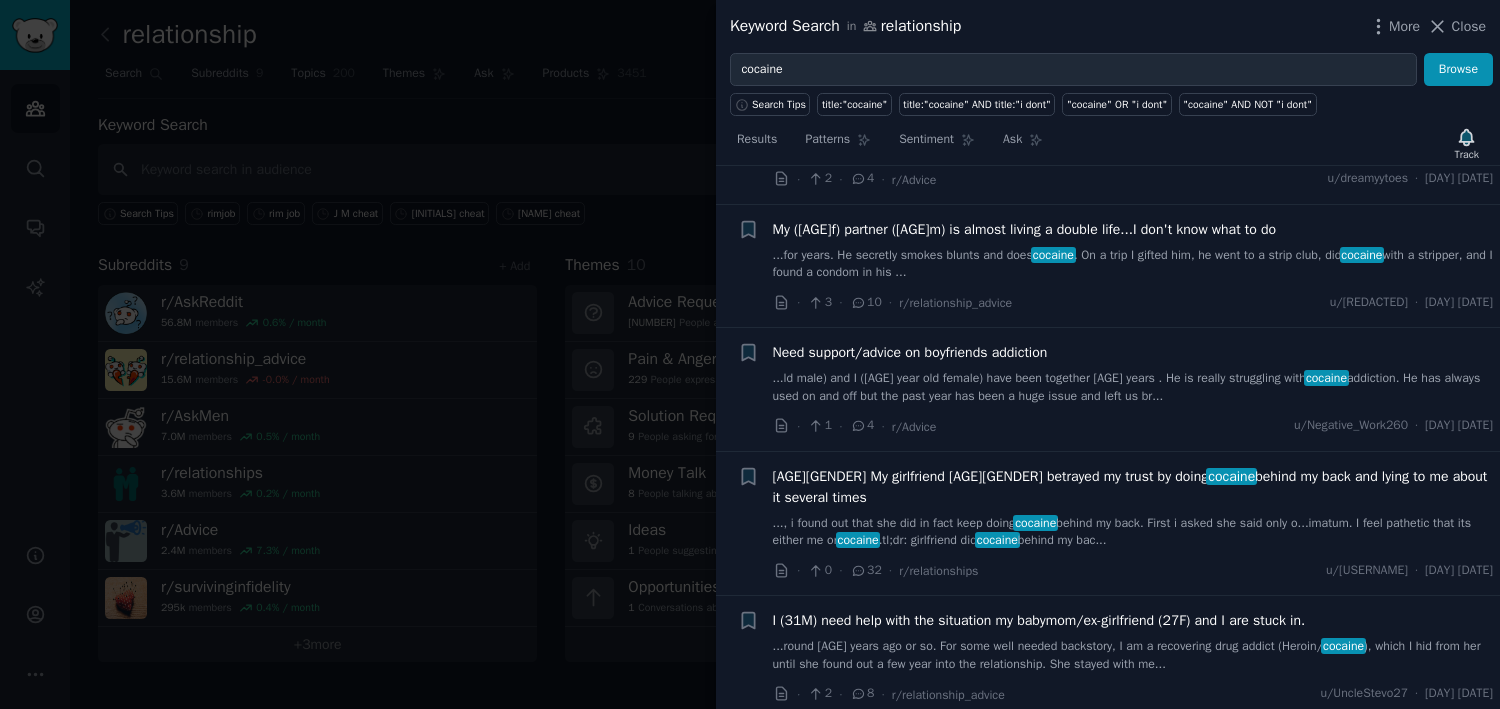 click on "[AGE][GENDER] My girlfriend [AGE][GENDER] betrayed my trust by doing cocaine behind my back and lying to me about it several times" at bounding box center [1133, 487] 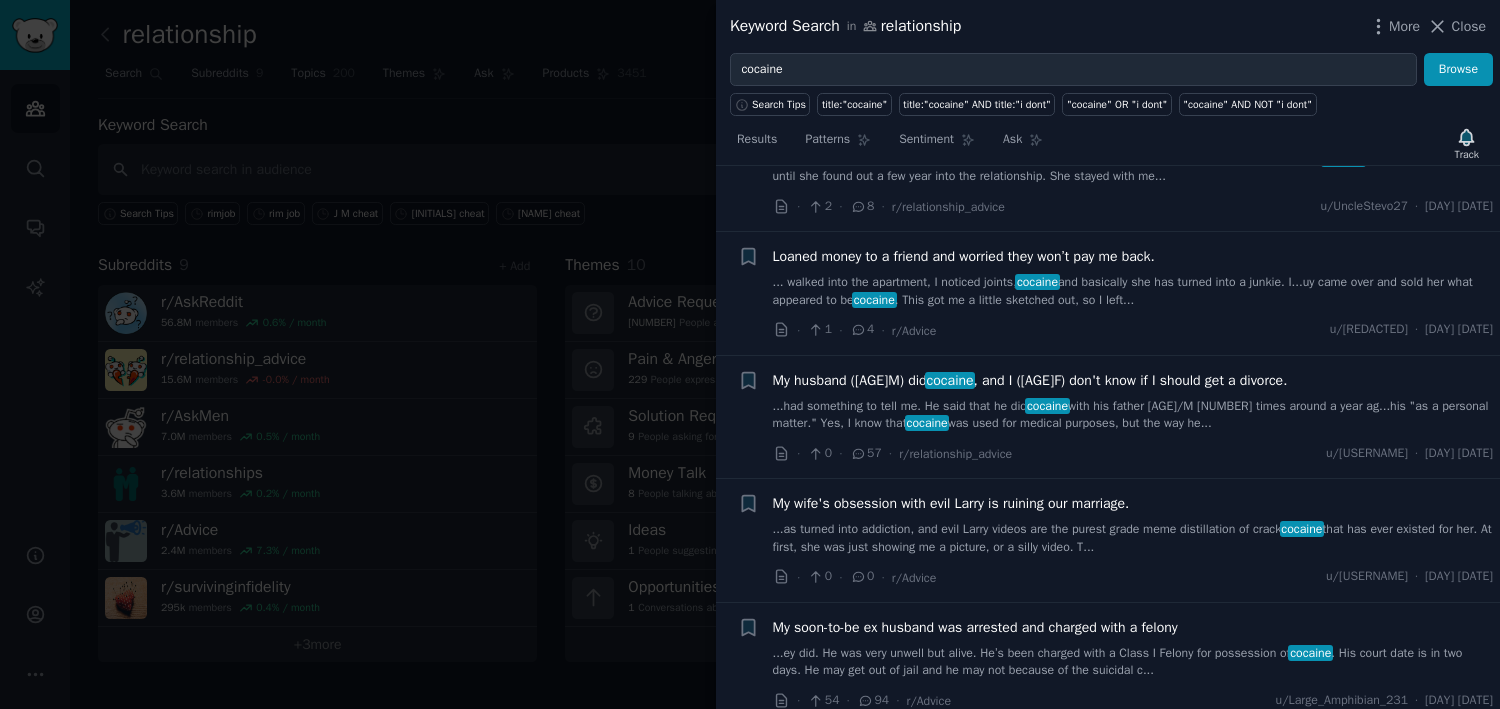 scroll, scrollTop: 1658, scrollLeft: 0, axis: vertical 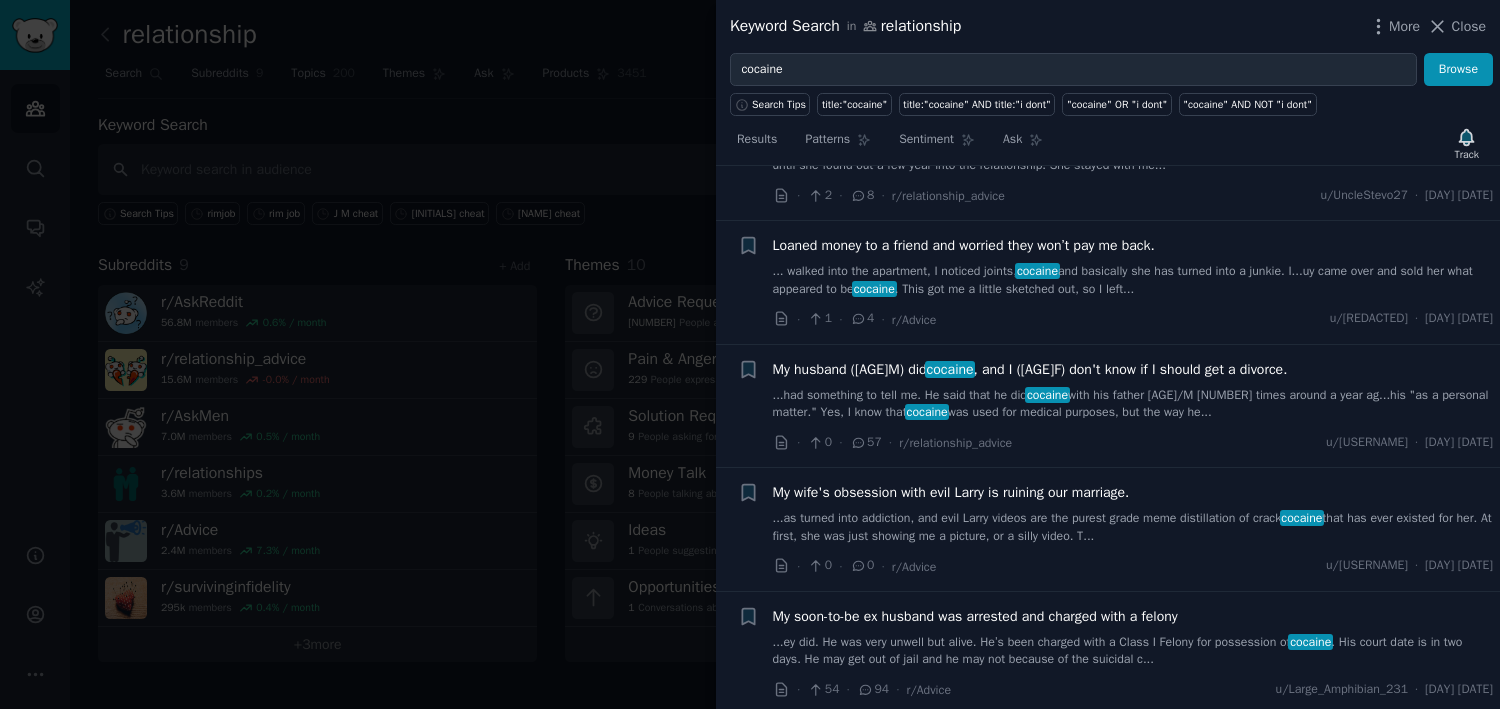 click on "Loaned money to a friend and worried they won’t pay me back." at bounding box center [964, 245] 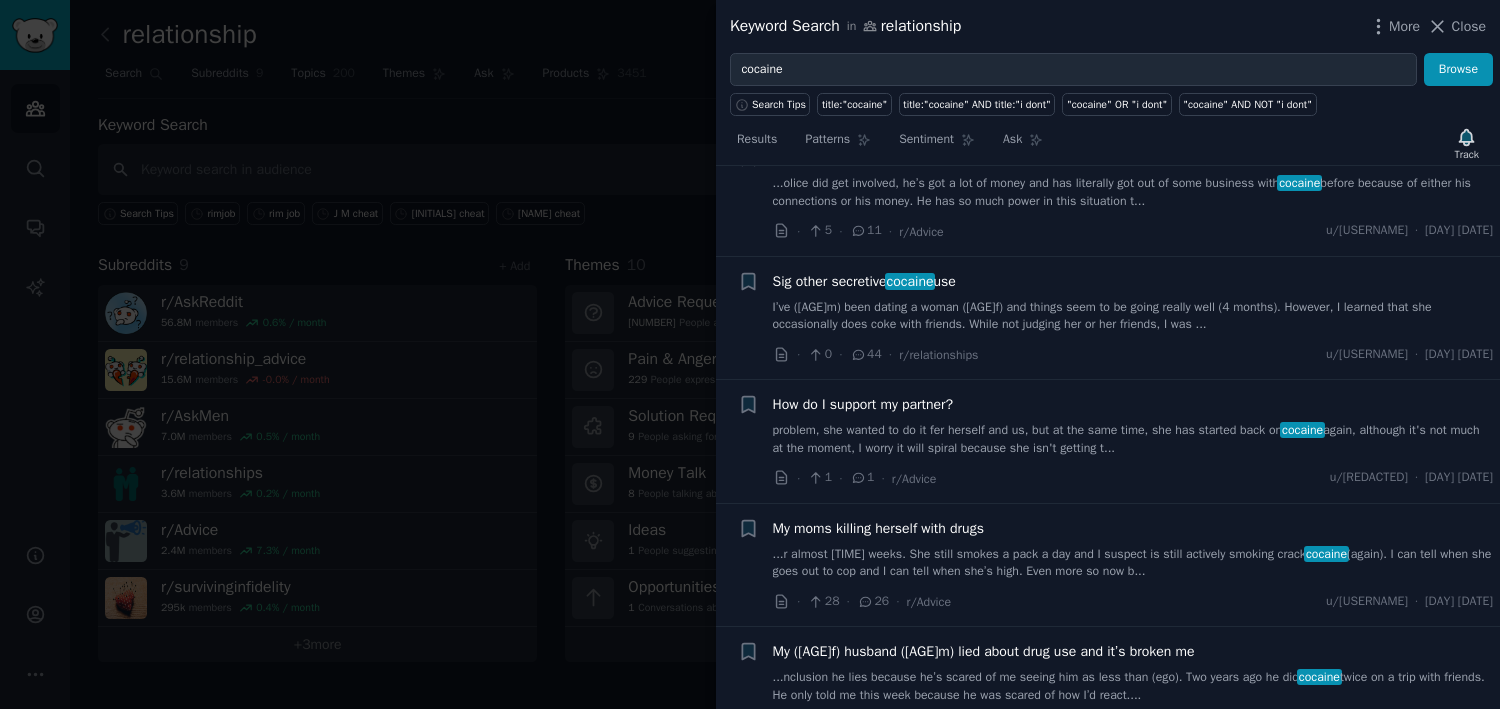 scroll, scrollTop: 3483, scrollLeft: 0, axis: vertical 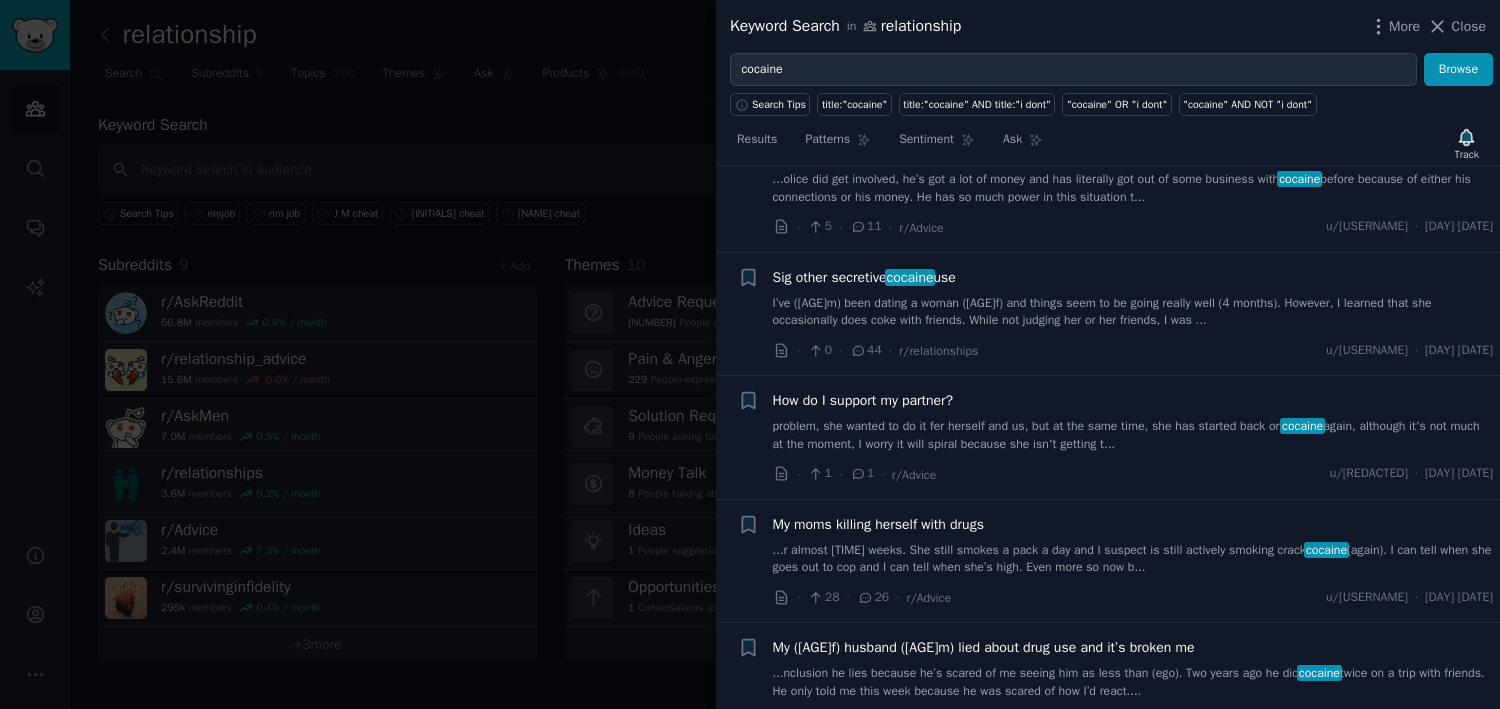 click on "... problem, she wanted to do it fer herself and us, but at the same time, she has started back on cocaine again, although it's not much at the moment, I worry it will spiral because she isn't getting t..." at bounding box center (1133, 435) 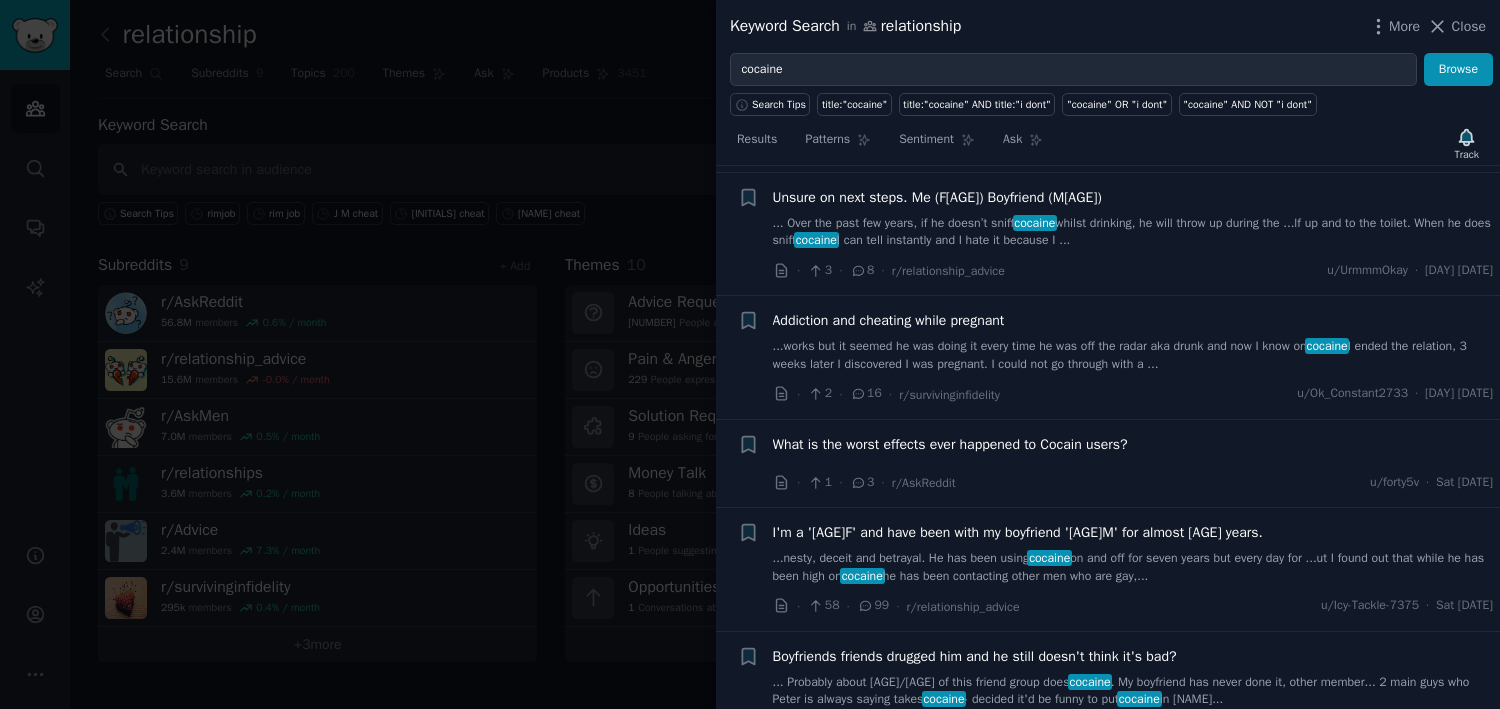 scroll, scrollTop: 4951, scrollLeft: 0, axis: vertical 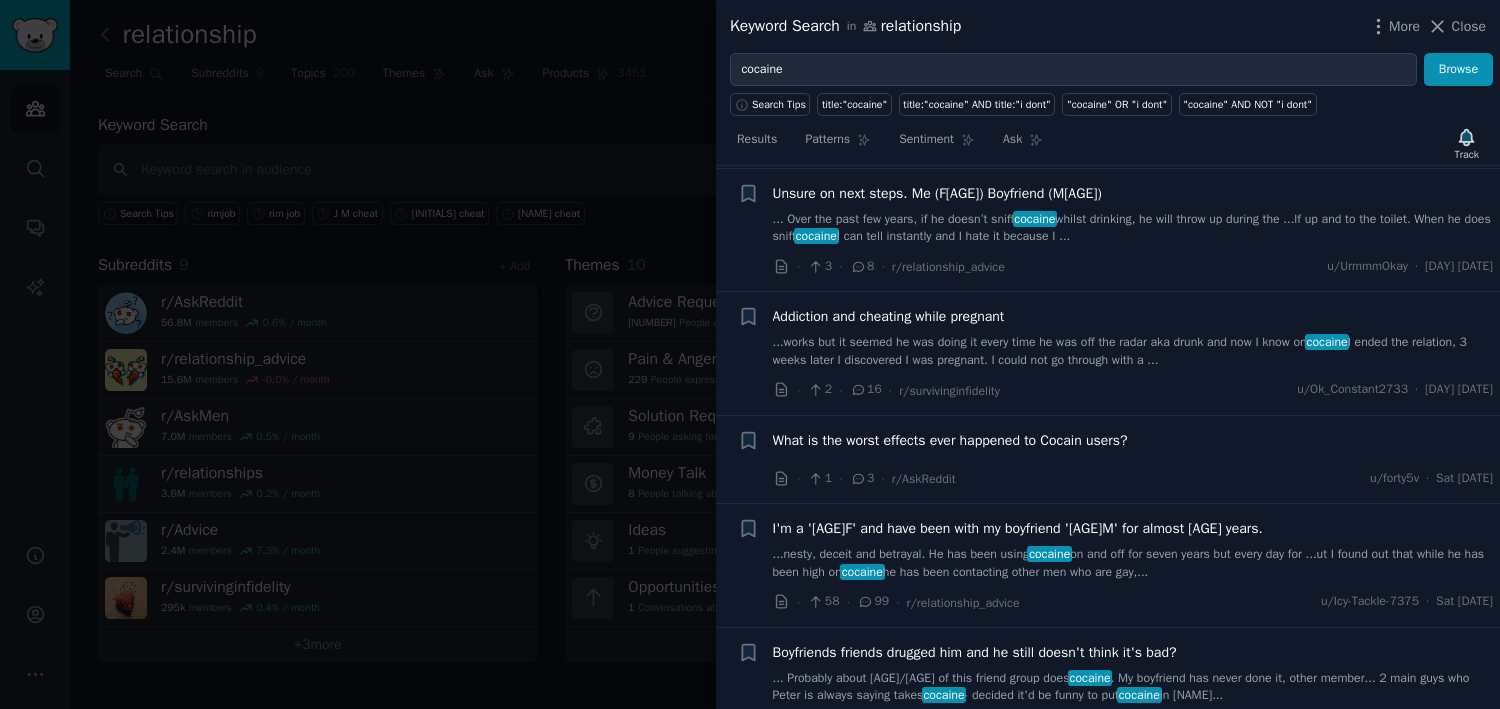 click on "What is the worst effects ever happened to Cocain users?" at bounding box center (950, 440) 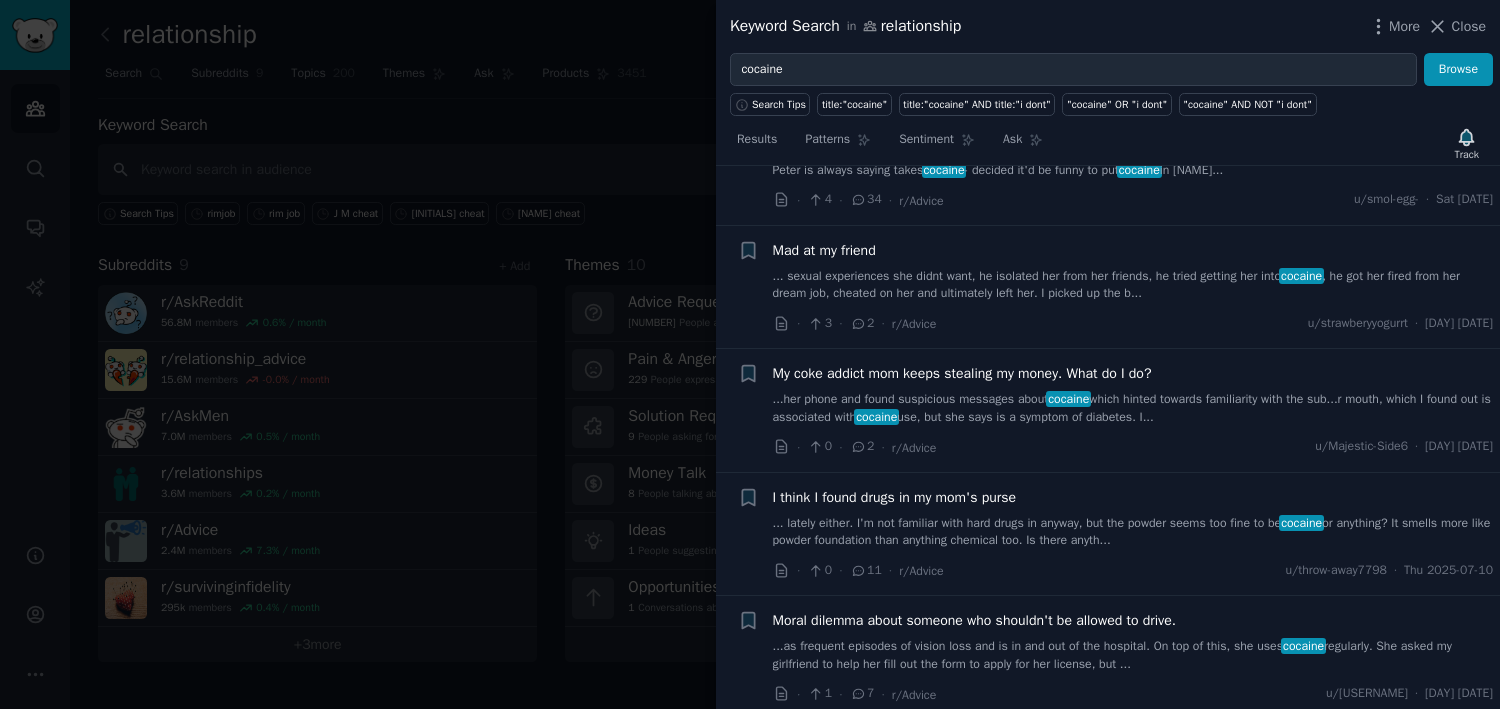 scroll, scrollTop: 5352, scrollLeft: 0, axis: vertical 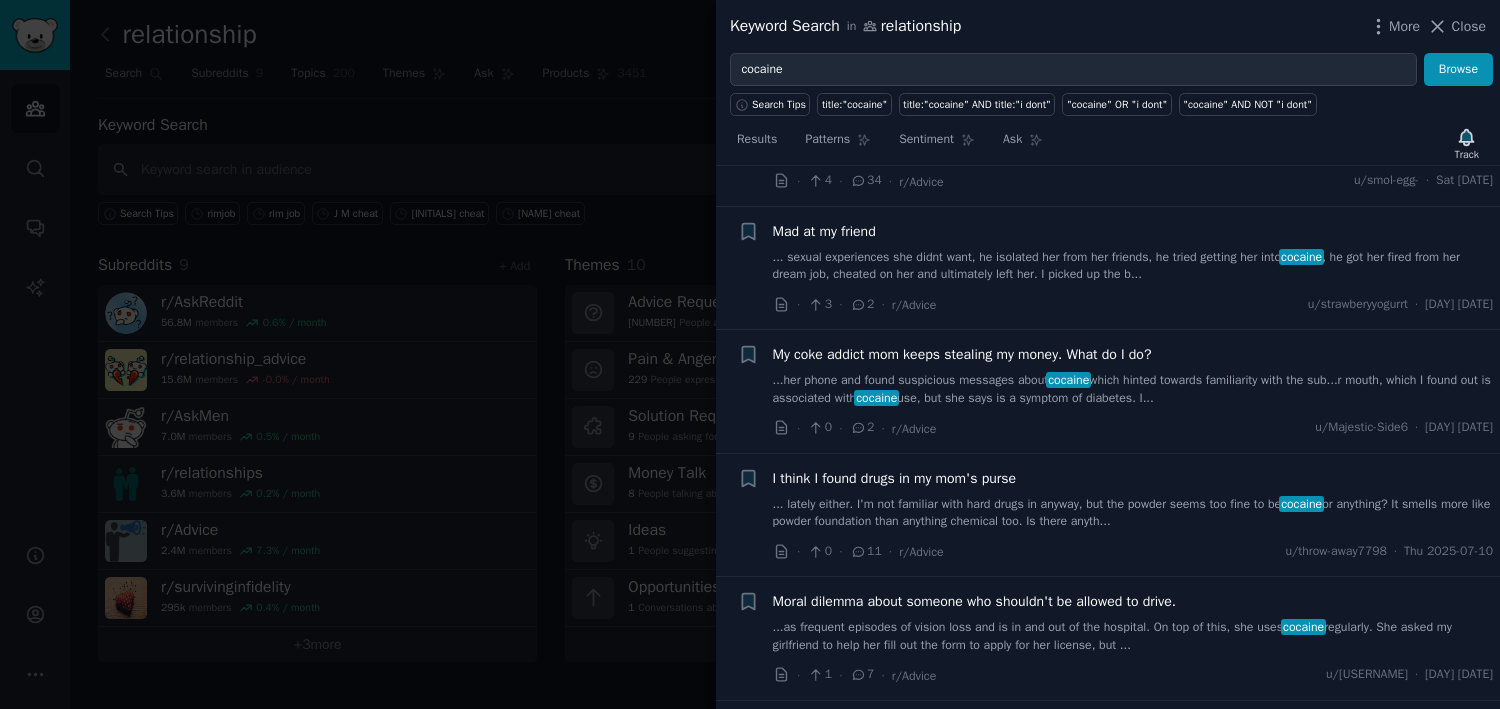 click on "...her phone and found suspicious messages about  cocaine  which hinted towards familiarity with the sub...r mouth, which I found out is associated with  cocaine  use, but she says is a symptom of diabetes. I..." at bounding box center (1133, 389) 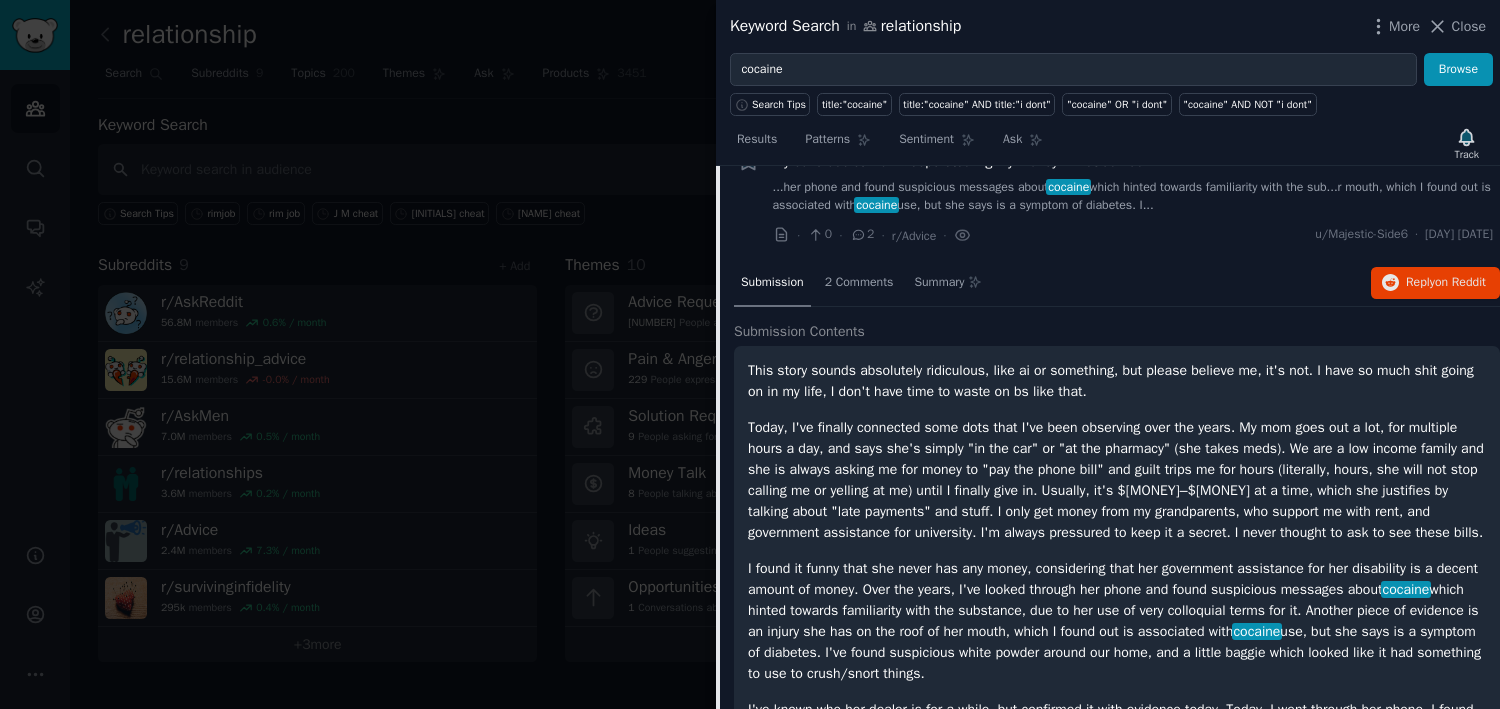 scroll, scrollTop: 5226, scrollLeft: 0, axis: vertical 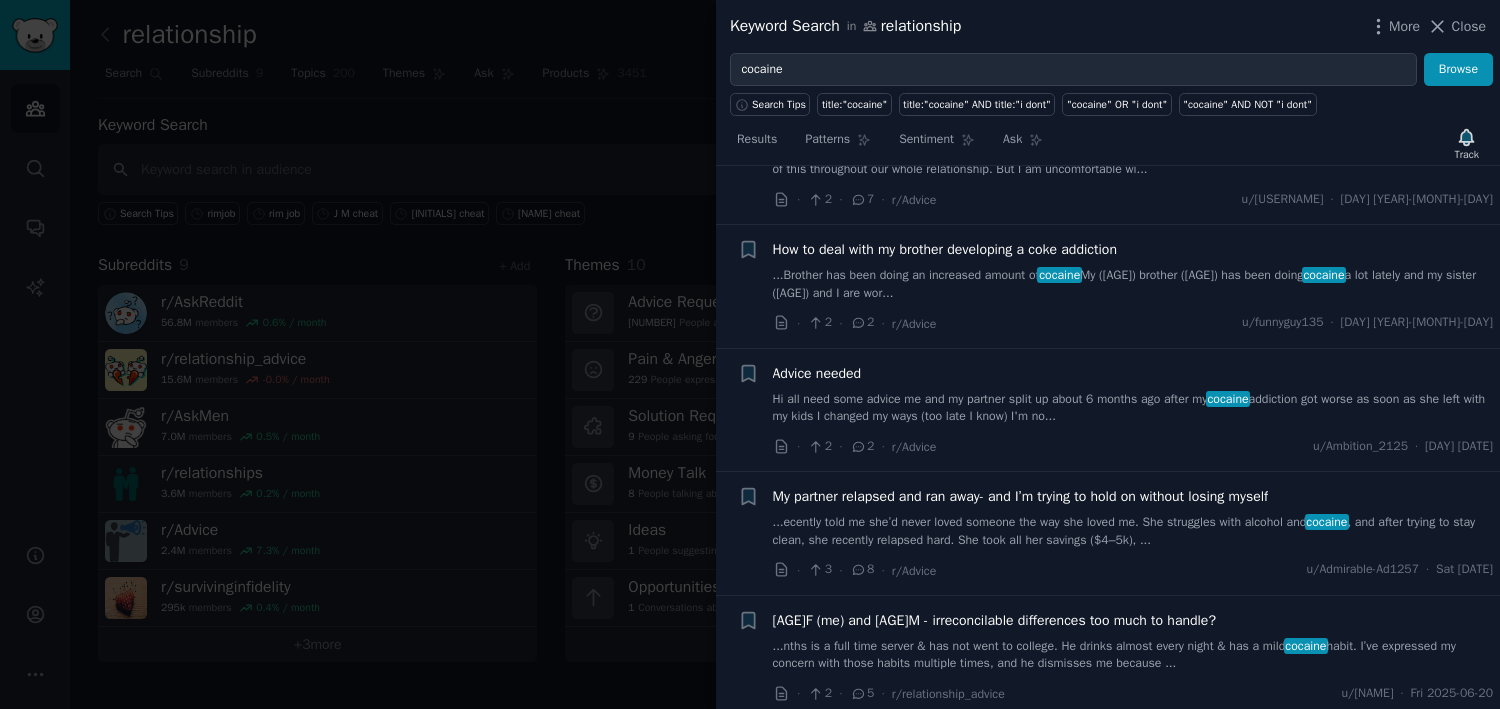 click on "...ecently told me she’d never loved someone the way she loved me.
She struggles with alcohol and cocaine , and after trying to stay clean, she recently relapsed hard. She took all her savings ($[NUMBER]–$[NUMBER]), ..." at bounding box center [1133, 531] 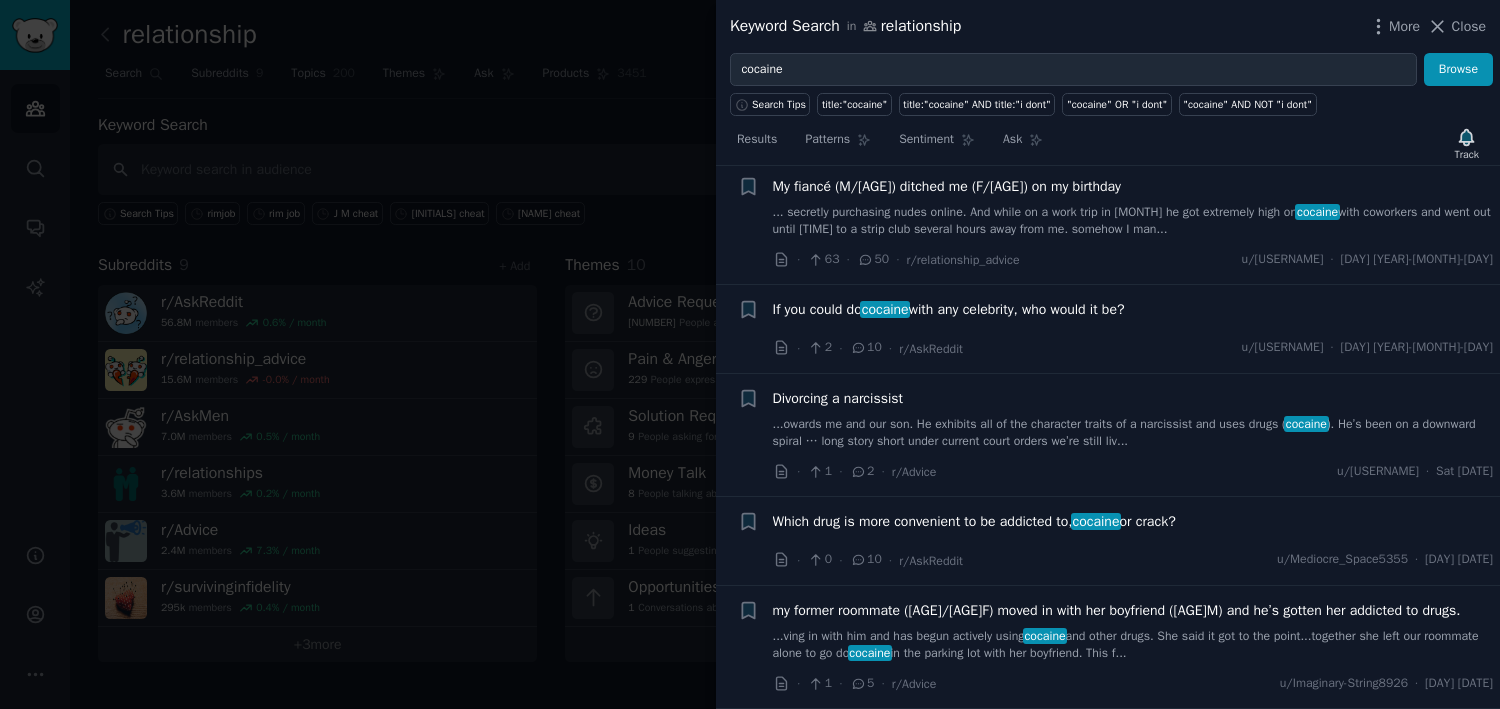 scroll, scrollTop: 12507, scrollLeft: 0, axis: vertical 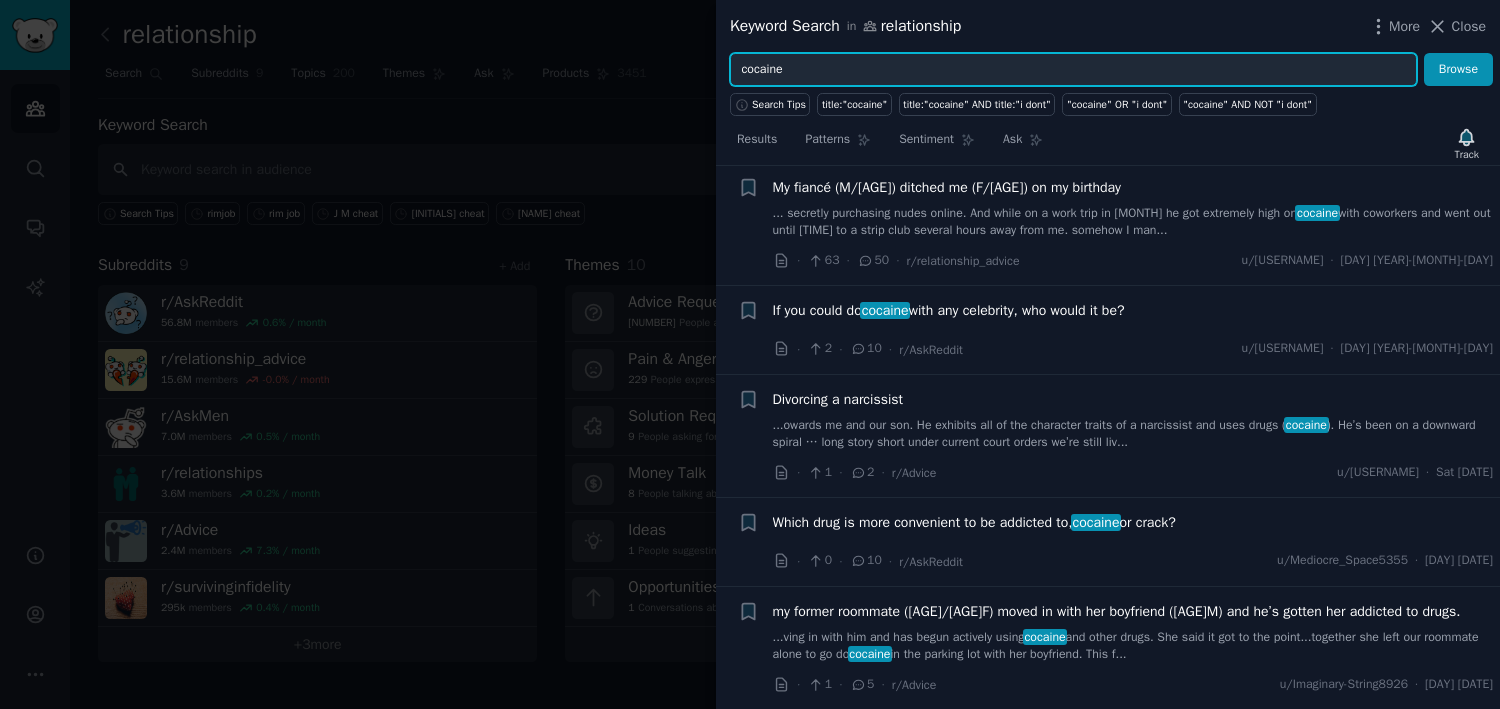 click on "cocaine" at bounding box center (1073, 70) 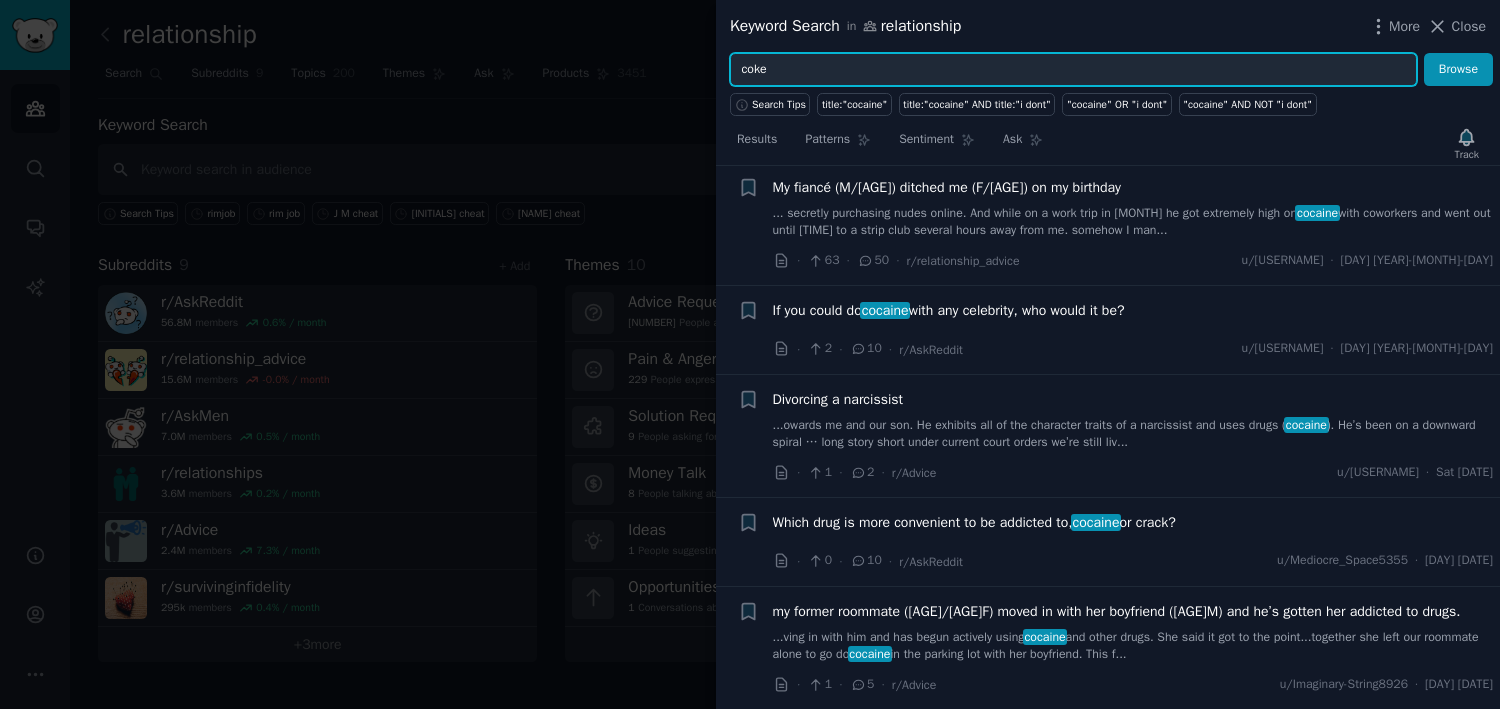 type on "coke" 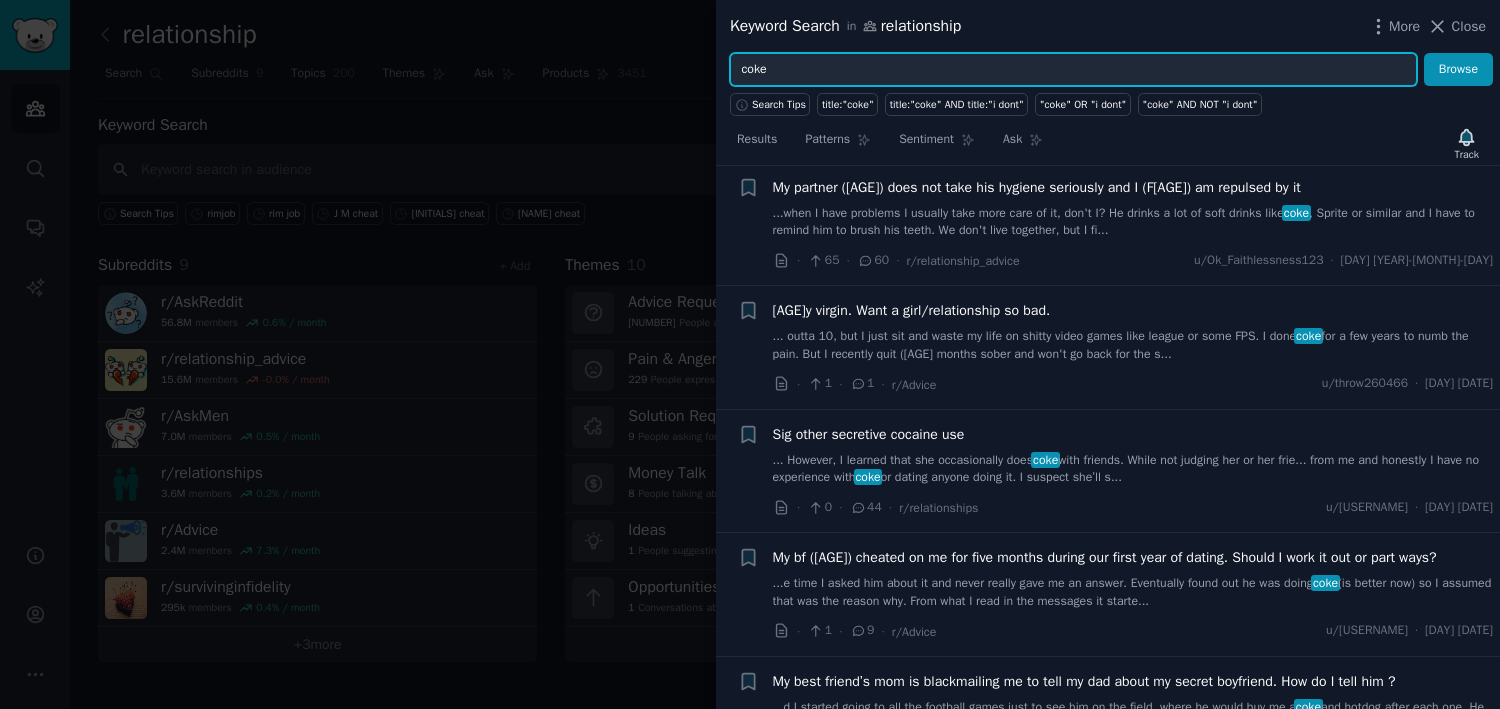 scroll, scrollTop: 3029, scrollLeft: 0, axis: vertical 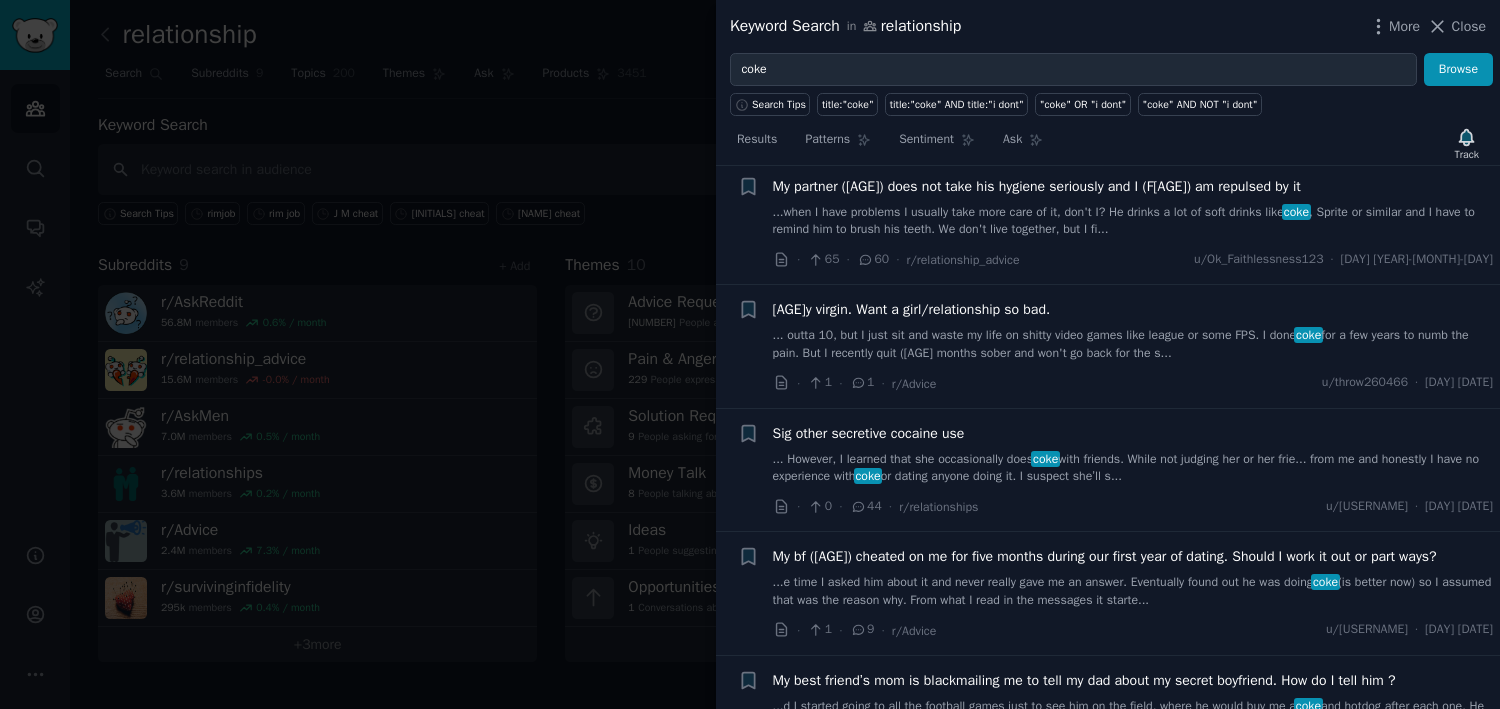 click on ".... However, I learned that she occasionally does coke with friends. While not judging her or her frie... from me and honestly I have no experience with coke or dating anyone doing it.
I suspect she’ll s..." at bounding box center [1133, 468] 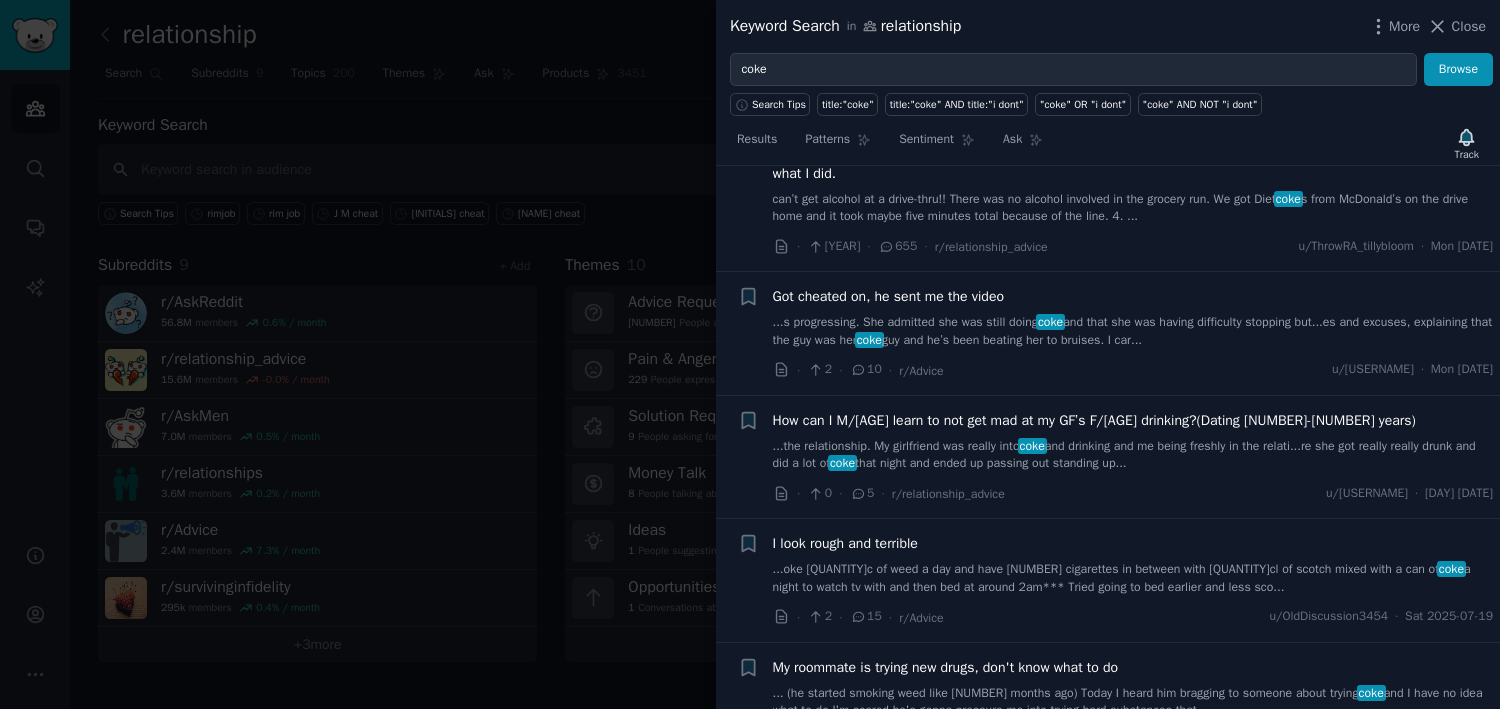 scroll, scrollTop: 4393, scrollLeft: 0, axis: vertical 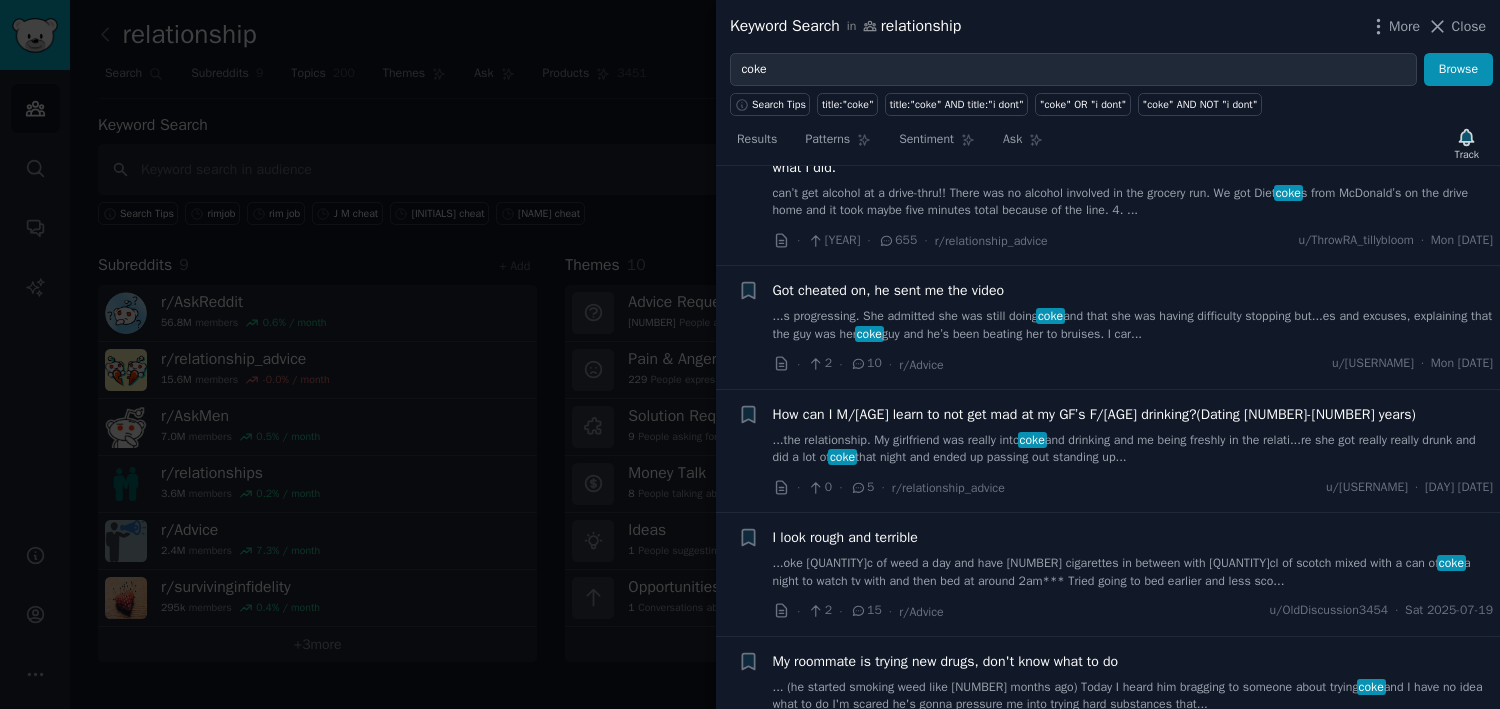 click on "How can I M/[AGE] learn to not get mad at my GF’s F/[AGE] drinking?(Dating [NUMBER]-[NUMBER] years)" at bounding box center [1094, 414] 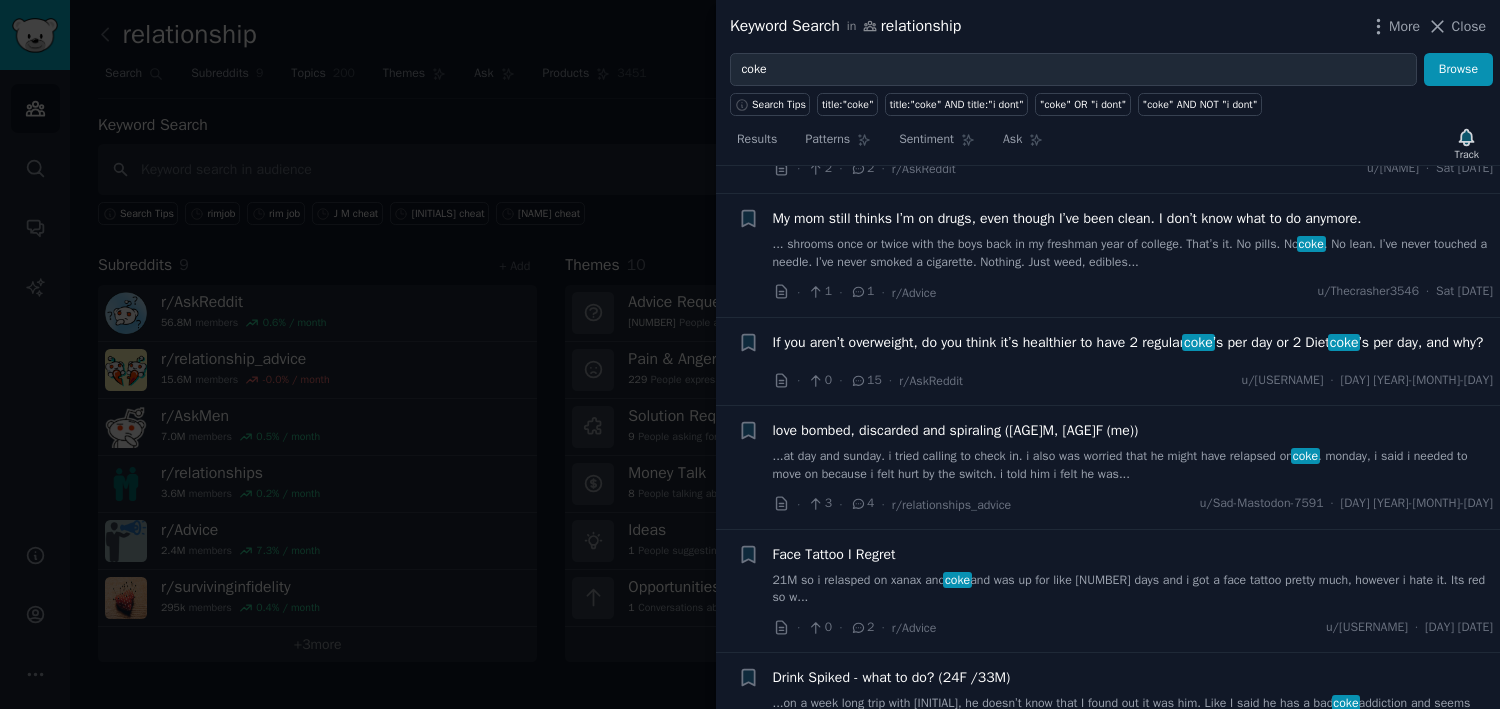 scroll, scrollTop: 10008, scrollLeft: 0, axis: vertical 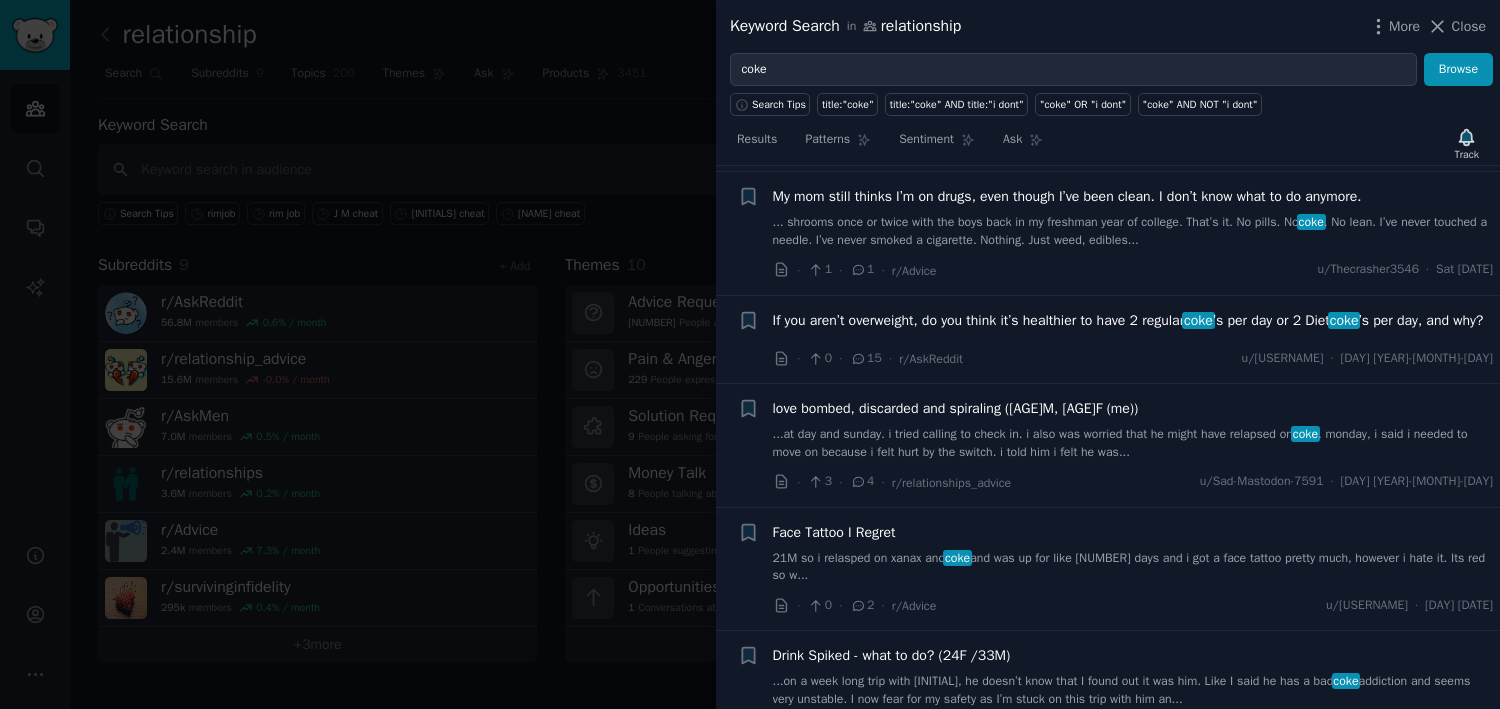 click at bounding box center (750, 354) 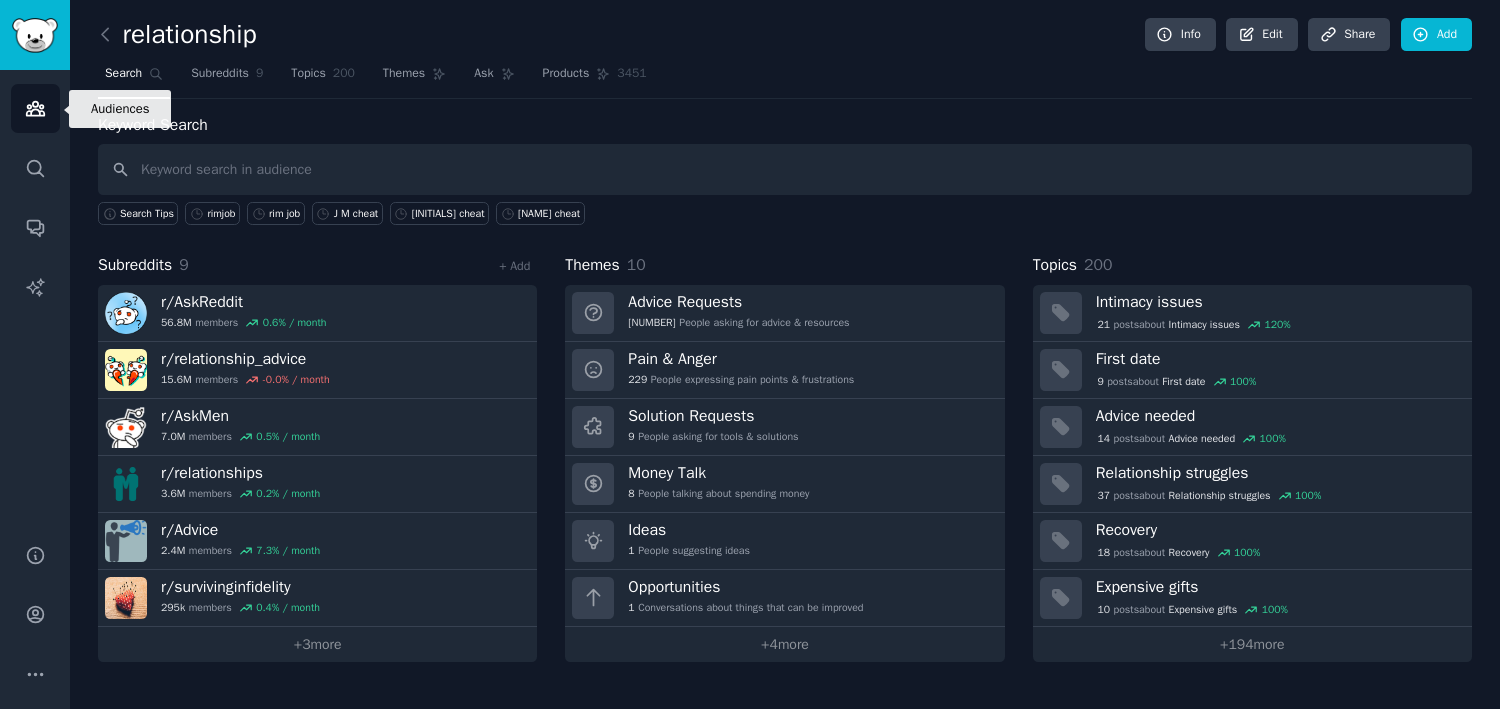 click on "Audiences" at bounding box center [35, 108] 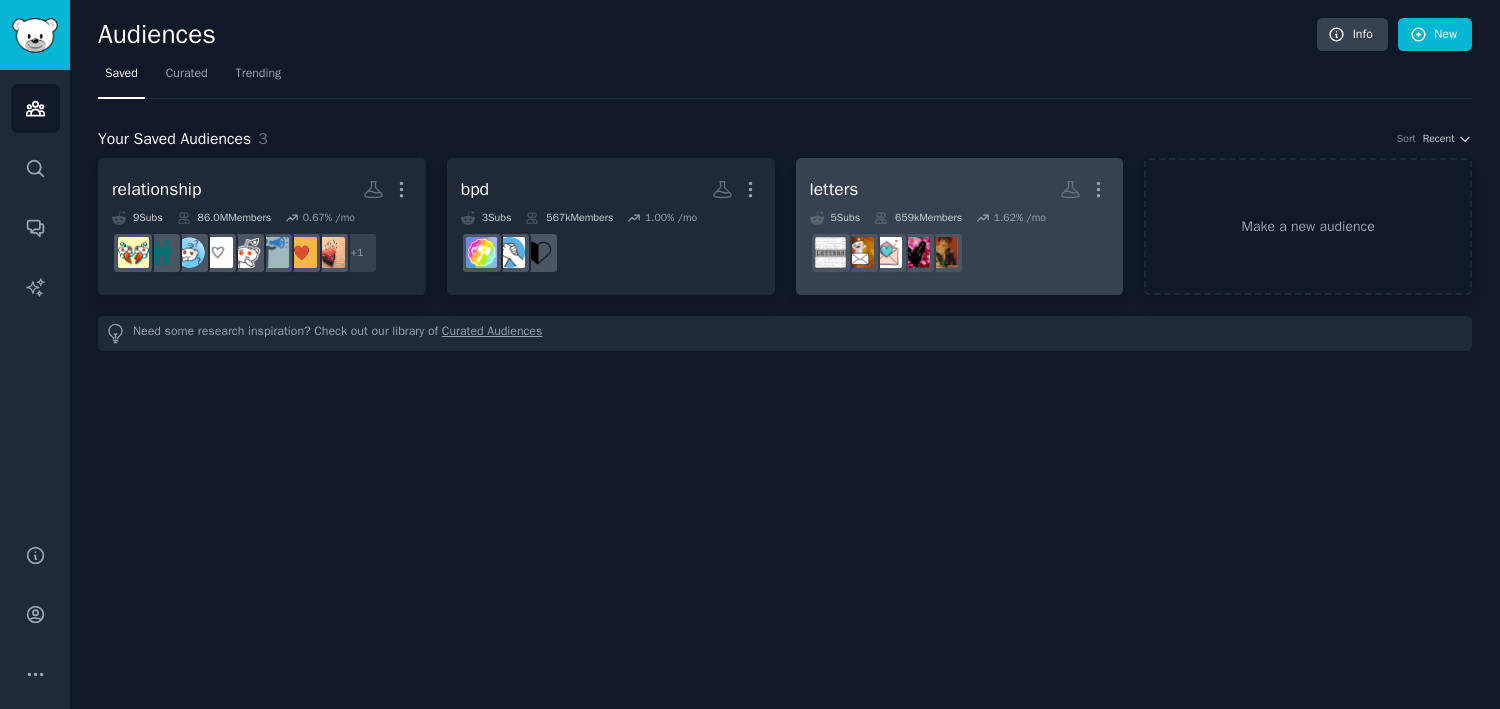 click on "letters" at bounding box center (834, 189) 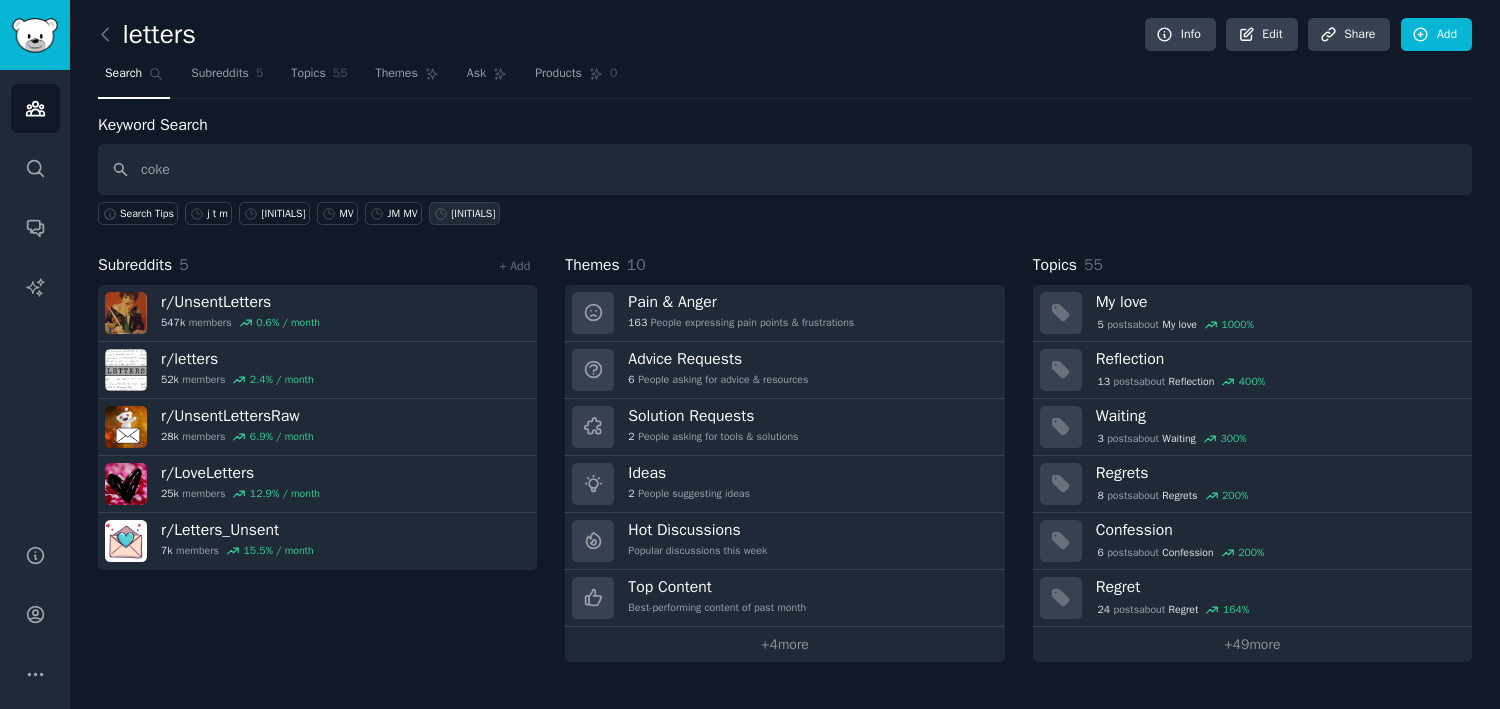 type on "coke" 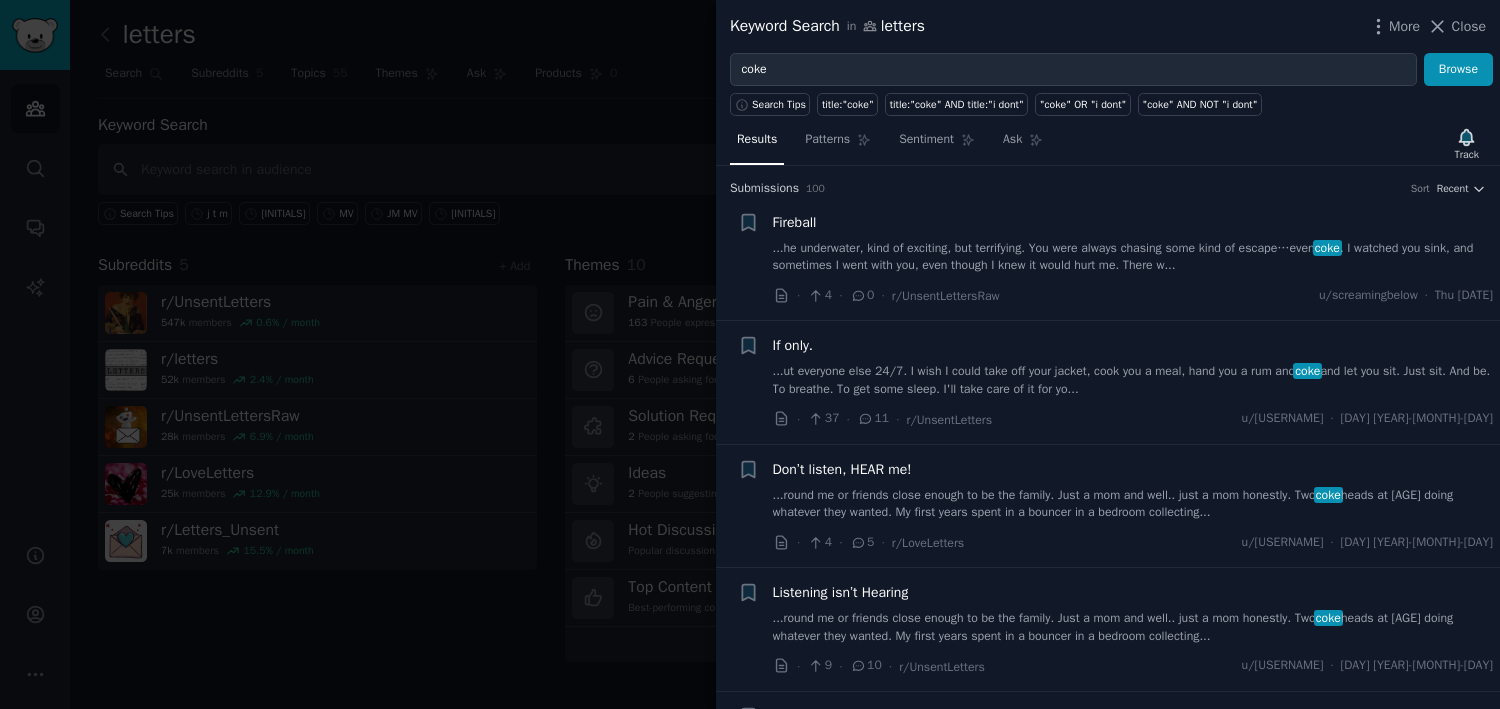 click on "...he underwater, kind of exciting, but terrifying. You were always chasing some kind of escape…even coke . I watched you sink, and sometimes I went with you, even though I knew it would hurt me. There w..." at bounding box center (1133, 257) 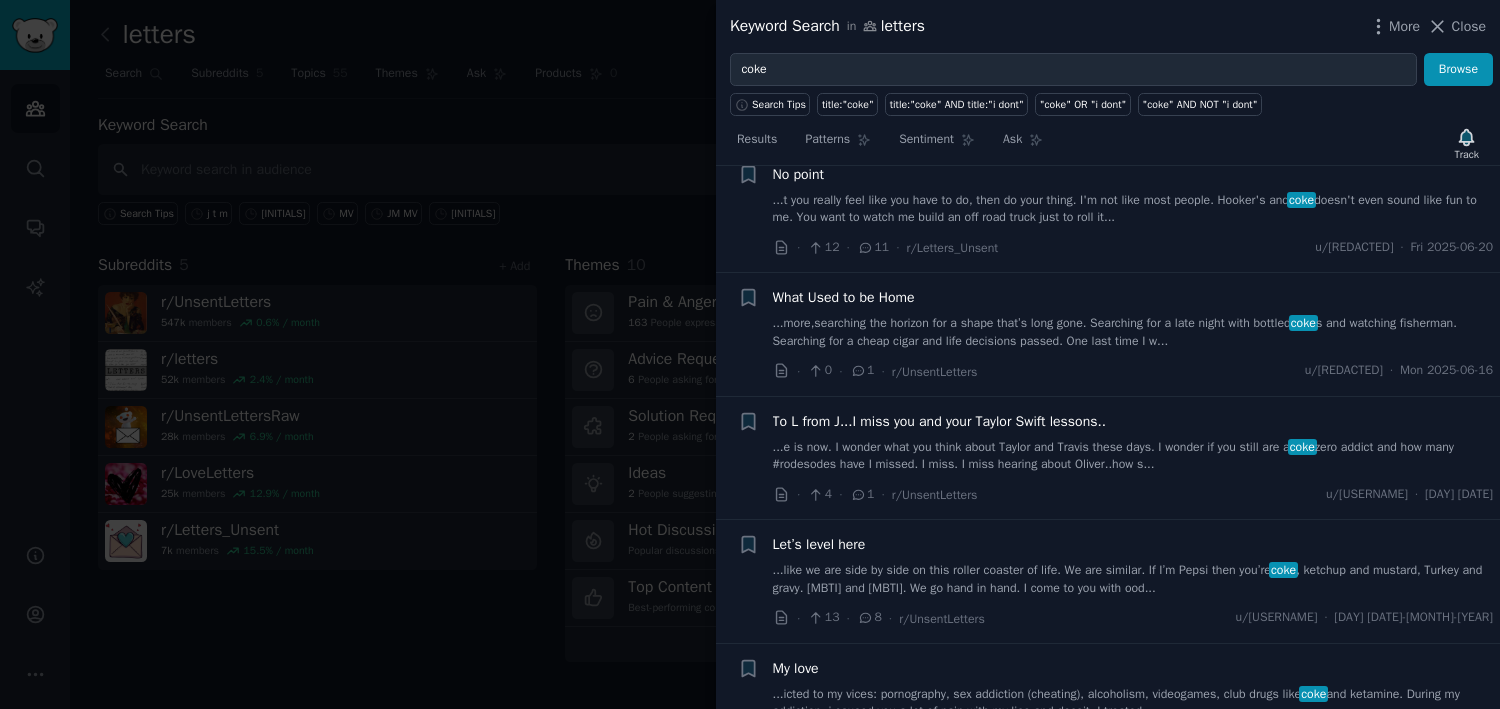 scroll, scrollTop: 1323, scrollLeft: 0, axis: vertical 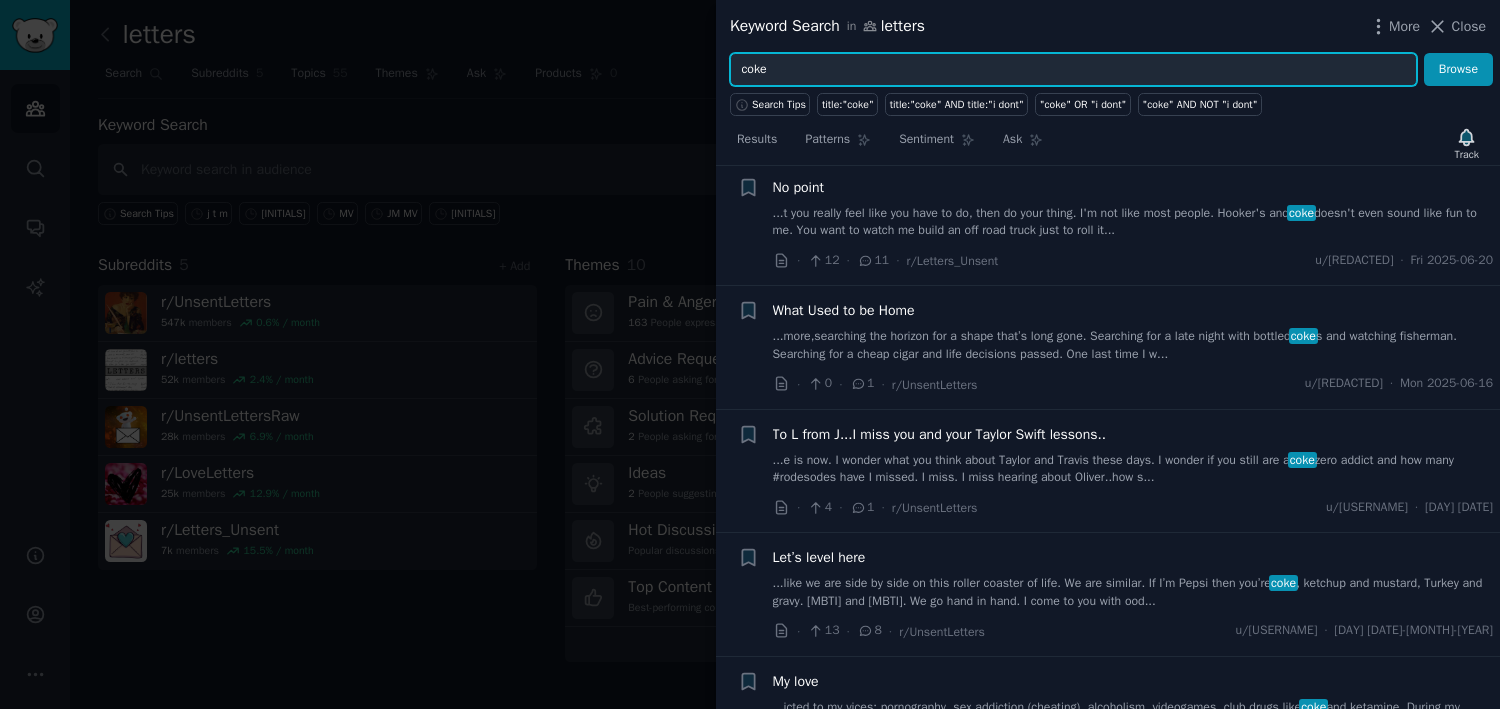 click on "coke" at bounding box center (1073, 70) 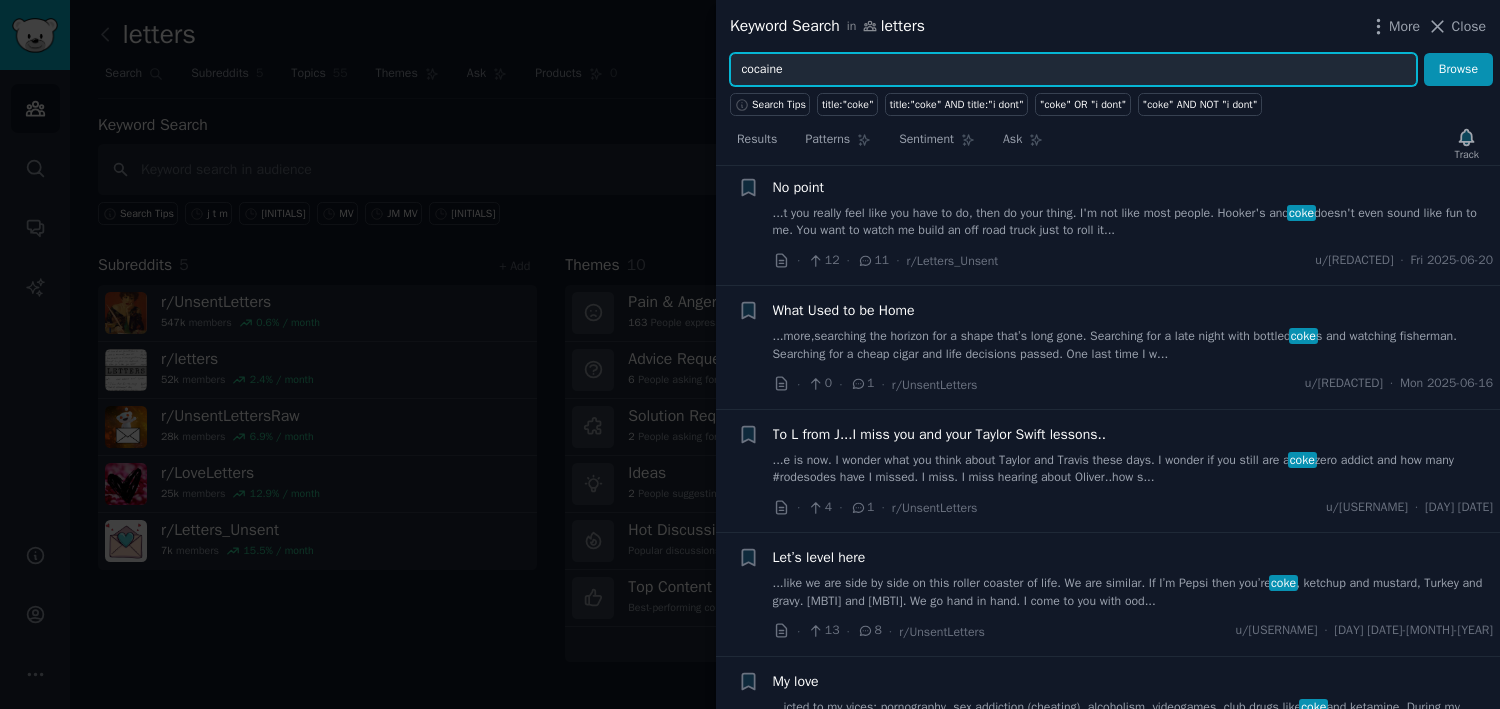 click on "Browse" at bounding box center [1458, 70] 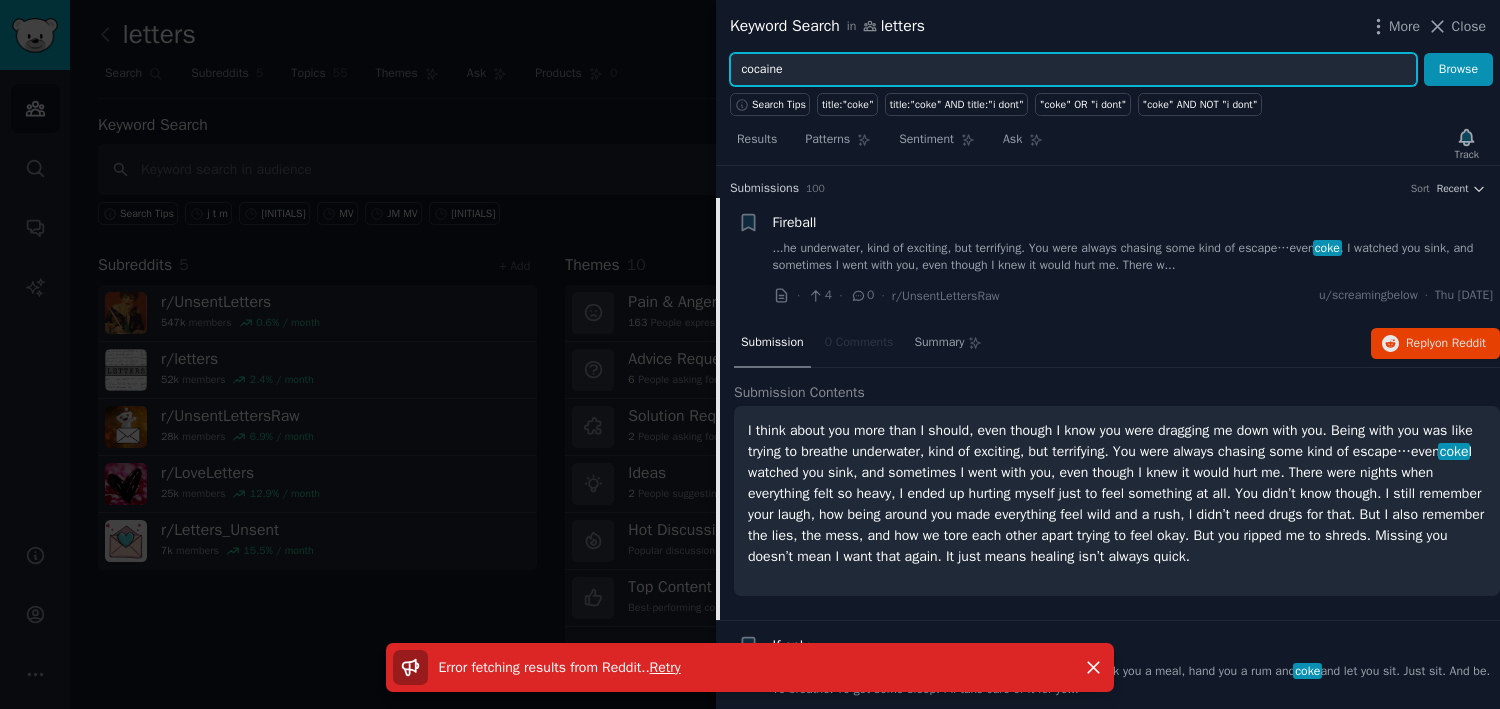 click on "Browse" at bounding box center [1458, 70] 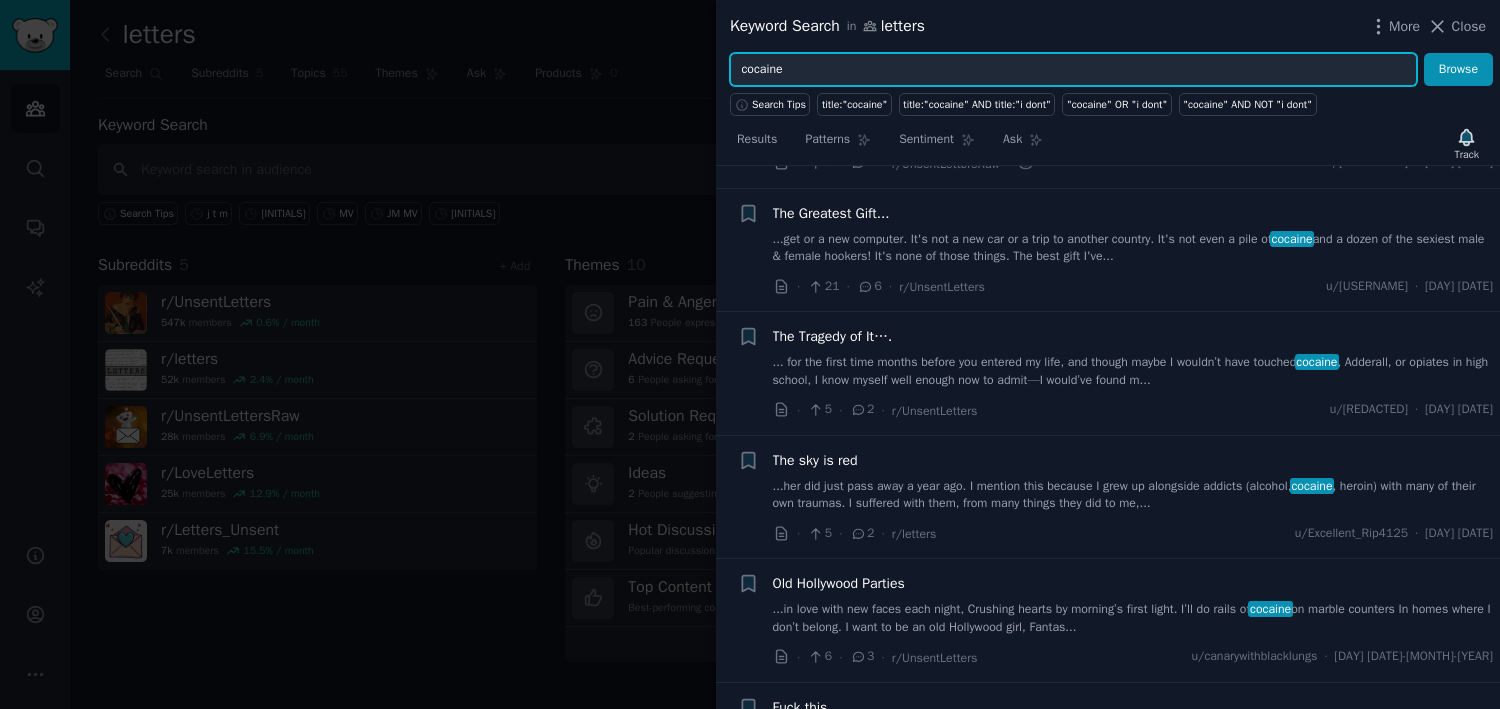 scroll, scrollTop: 553, scrollLeft: 0, axis: vertical 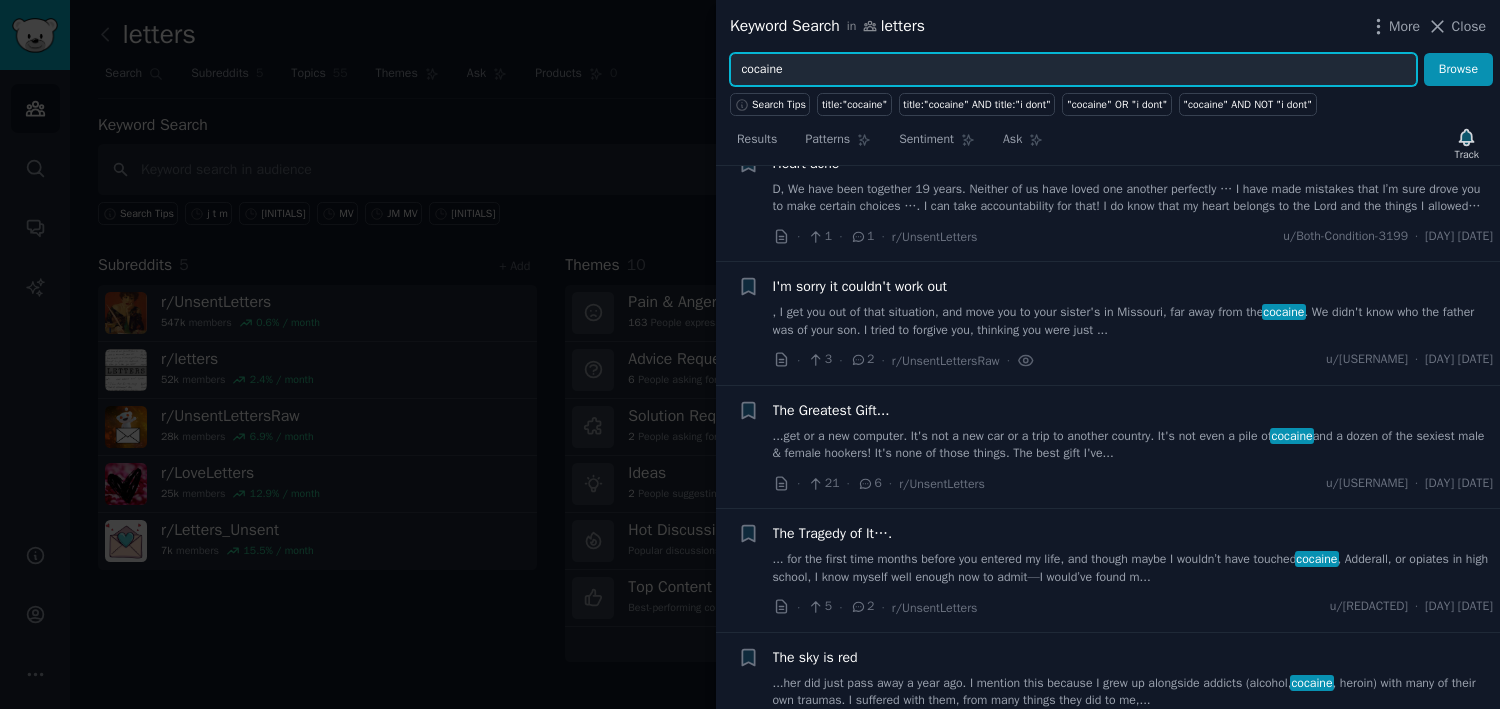 drag, startPoint x: 840, startPoint y: 73, endPoint x: 735, endPoint y: 71, distance: 105.01904 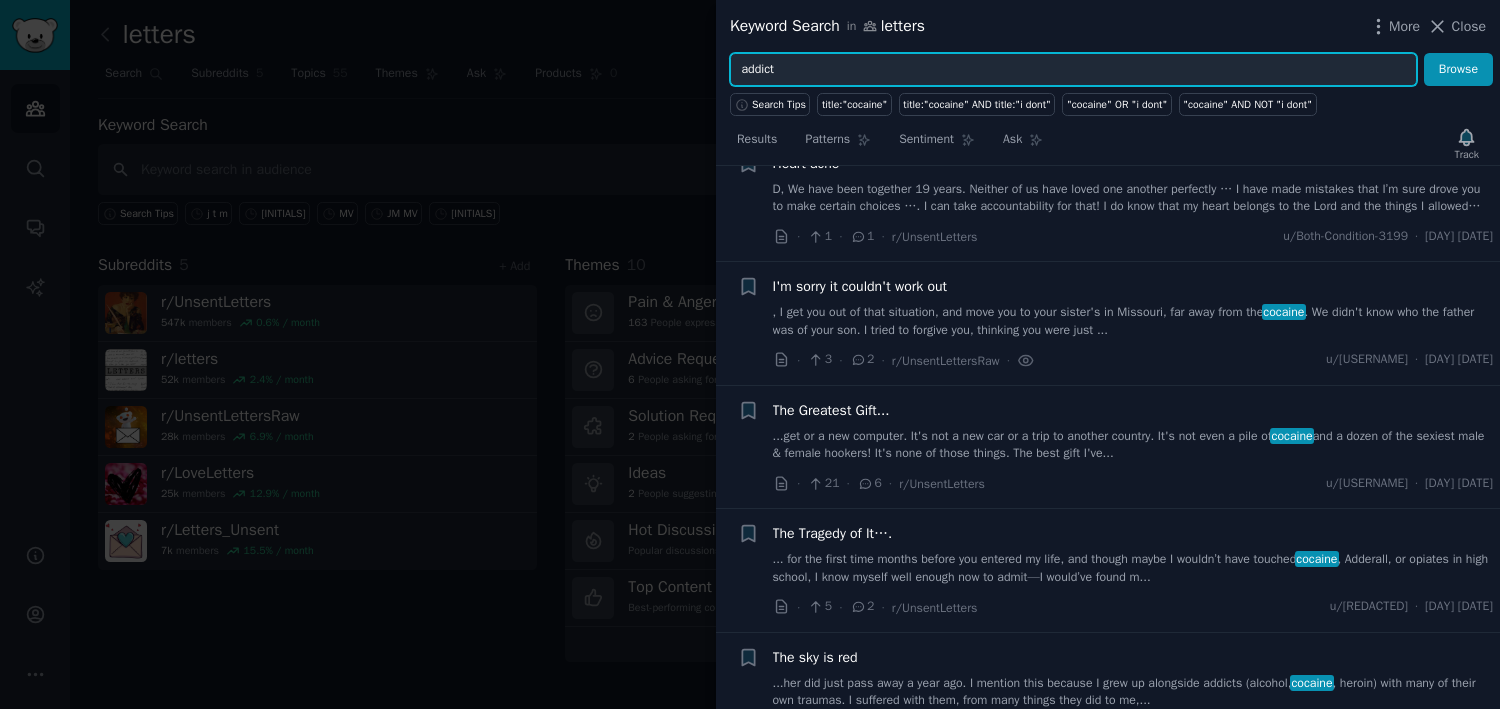 type on "addict" 